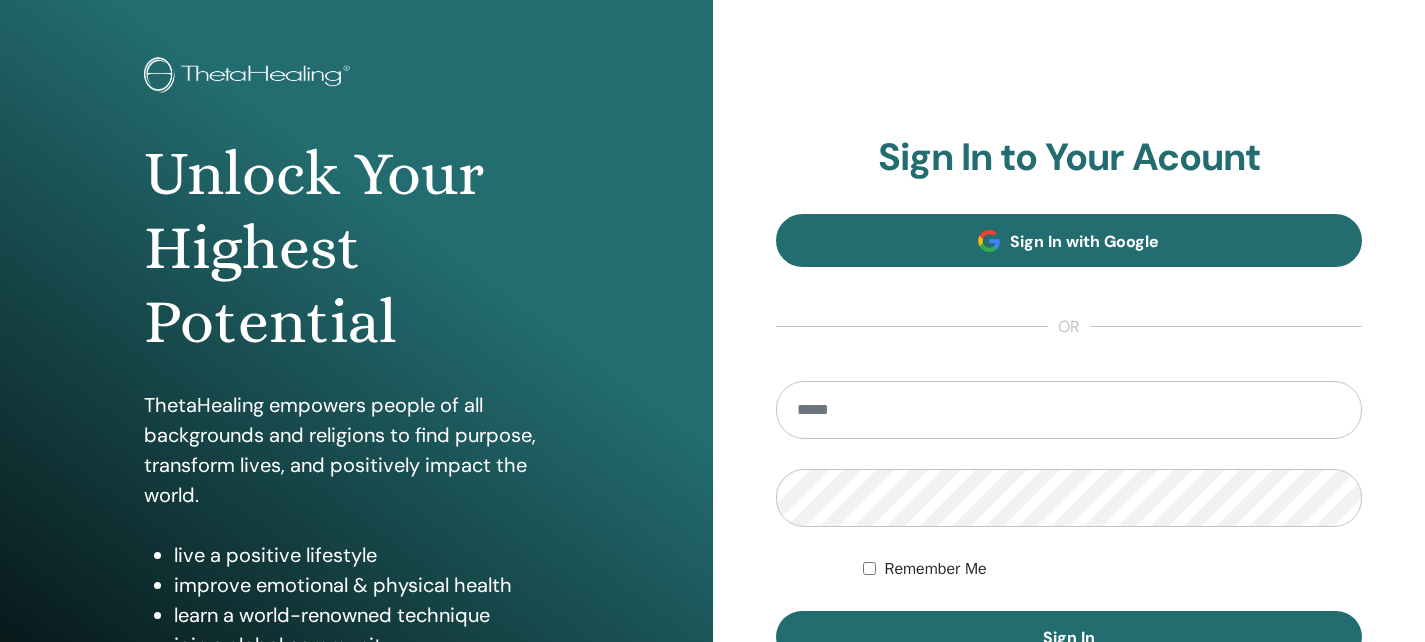 scroll, scrollTop: 177, scrollLeft: 0, axis: vertical 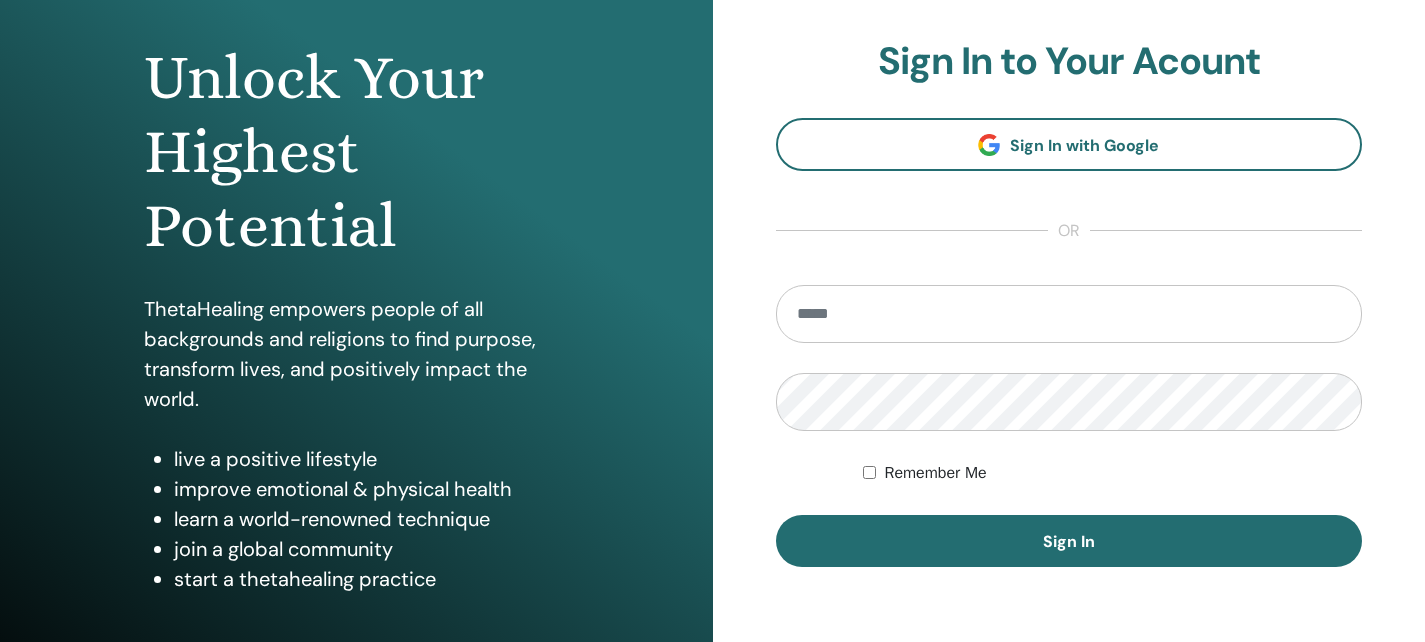 click at bounding box center [1069, 314] 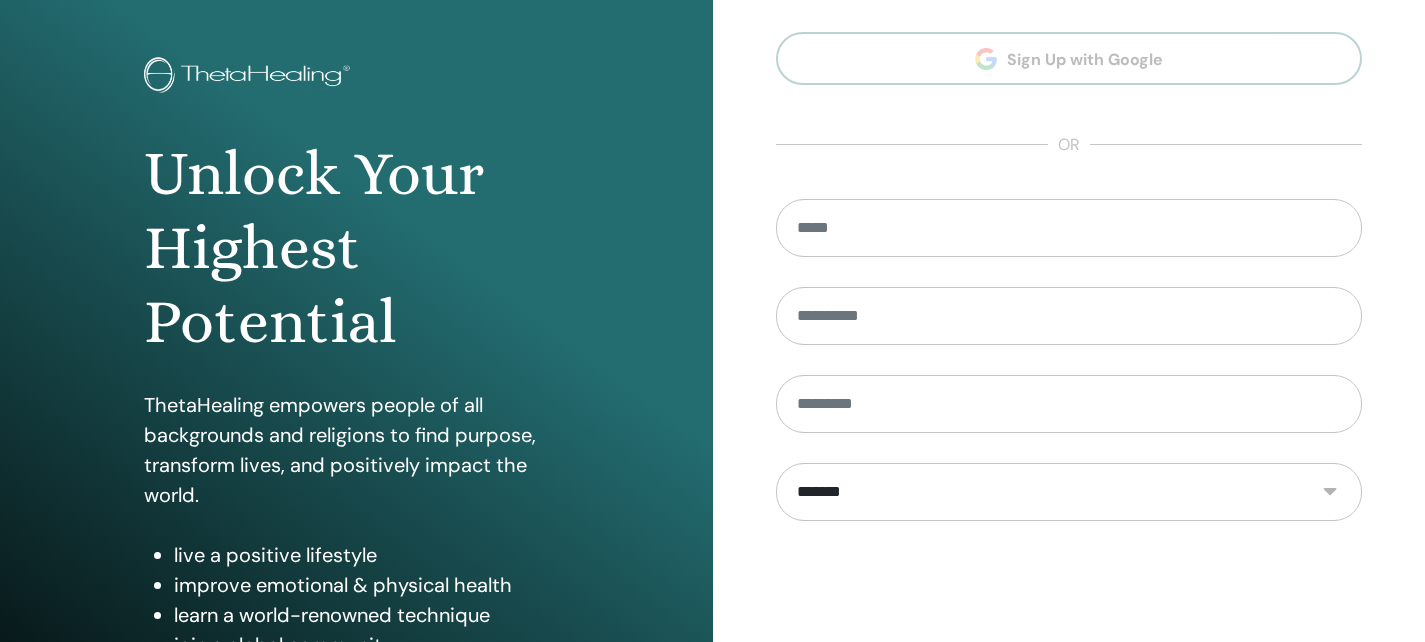 scroll, scrollTop: 0, scrollLeft: 0, axis: both 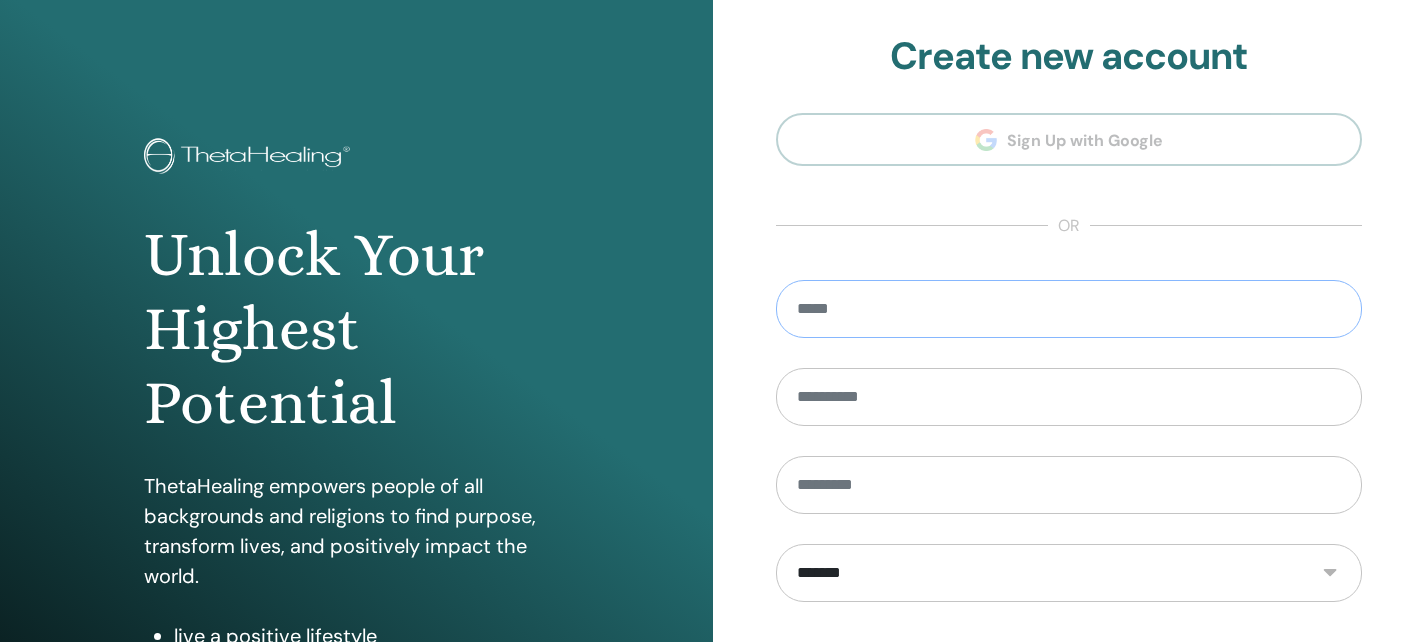 click at bounding box center [1069, 309] 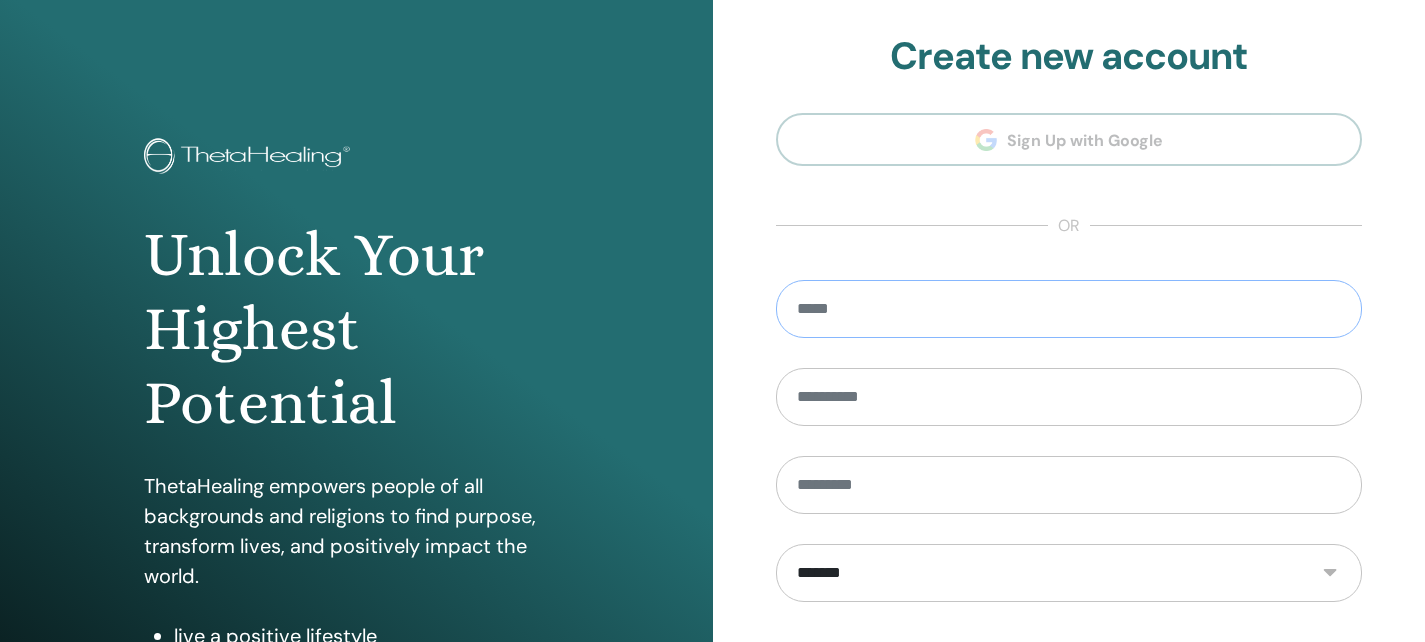 paste on "**********" 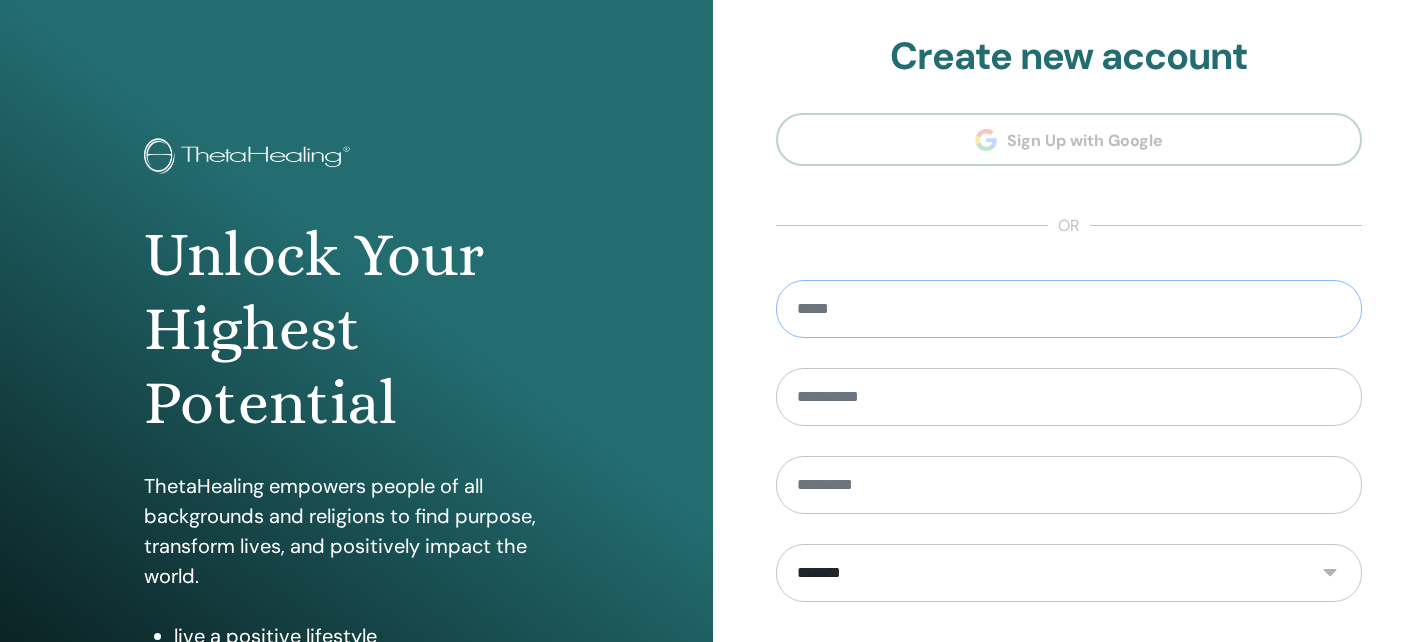 type on "**********" 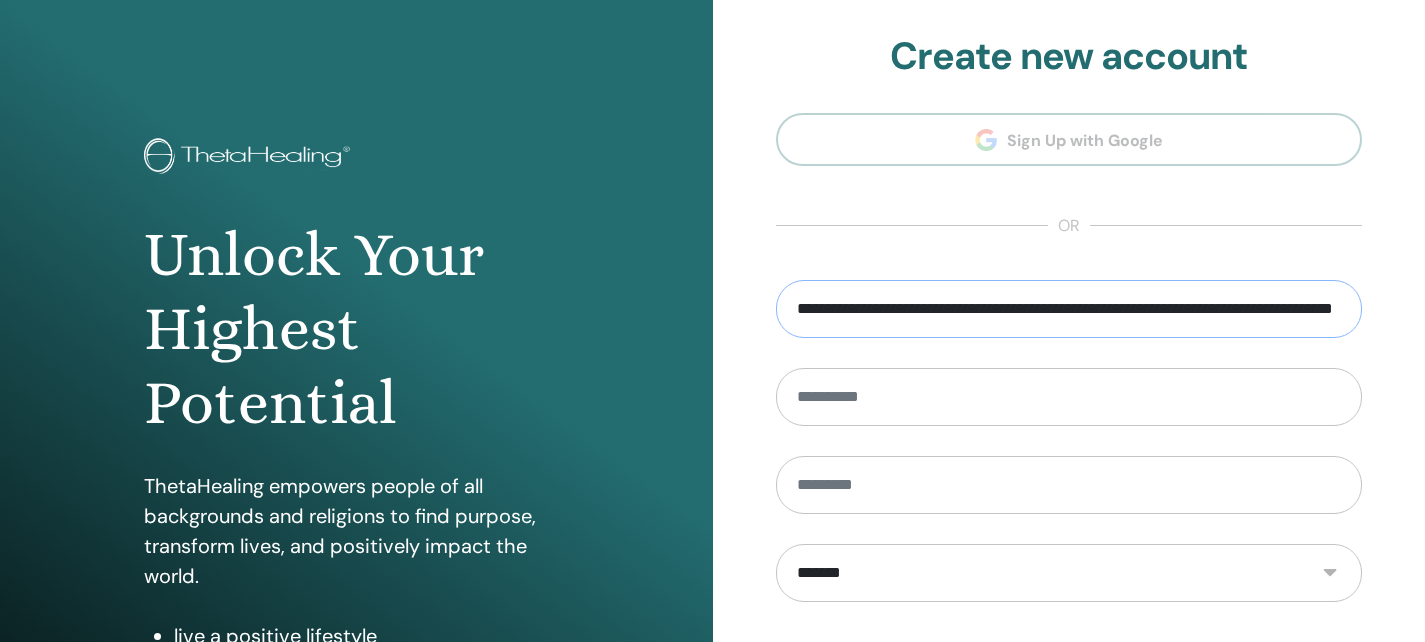 scroll, scrollTop: 0, scrollLeft: 151, axis: horizontal 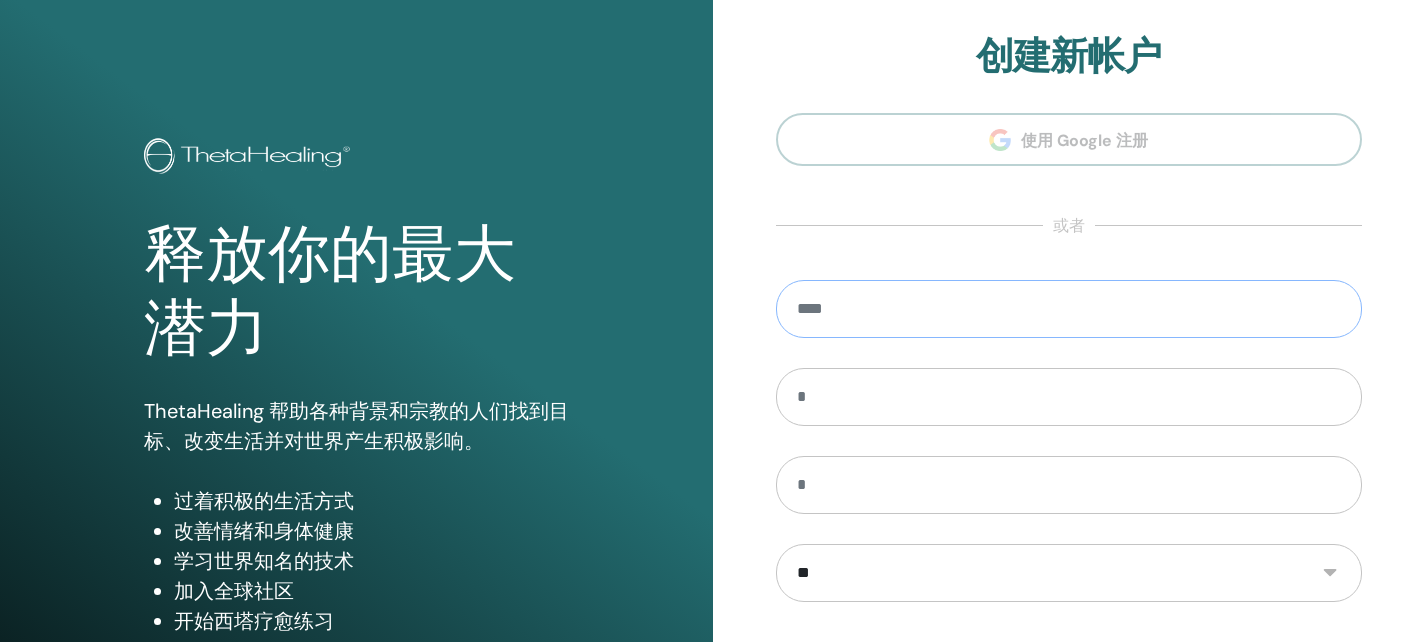 click at bounding box center [1069, 309] 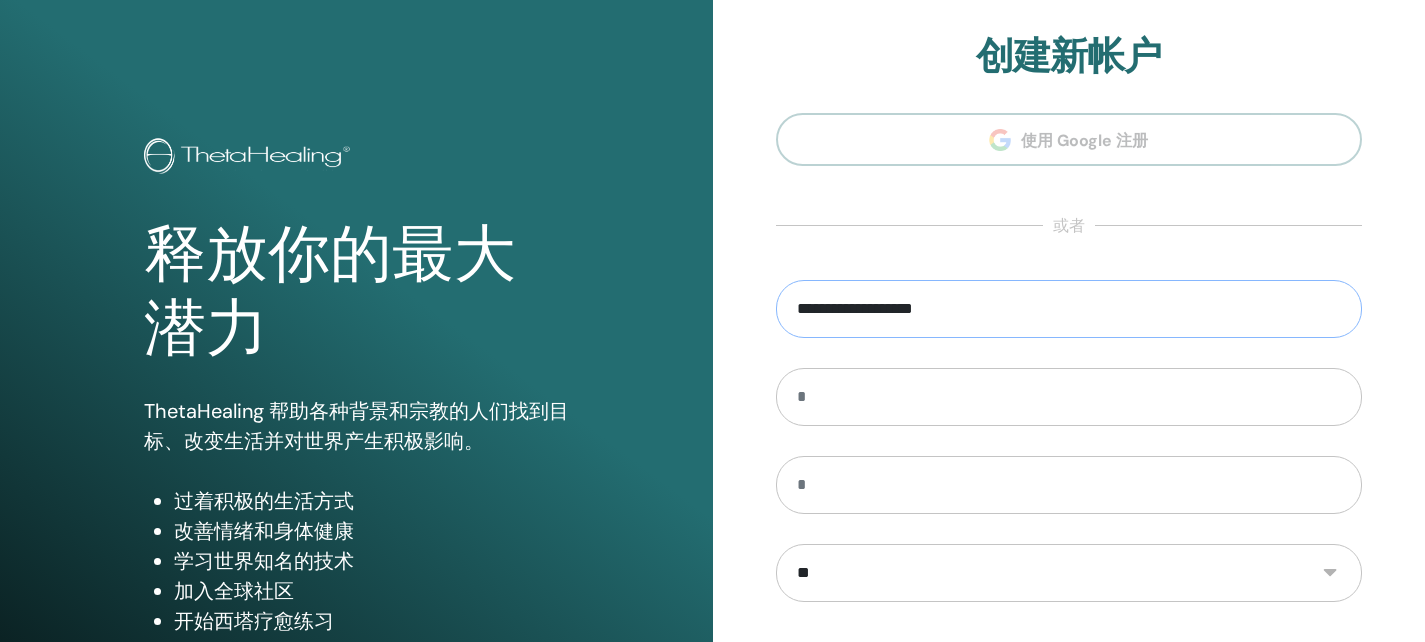 type on "**********" 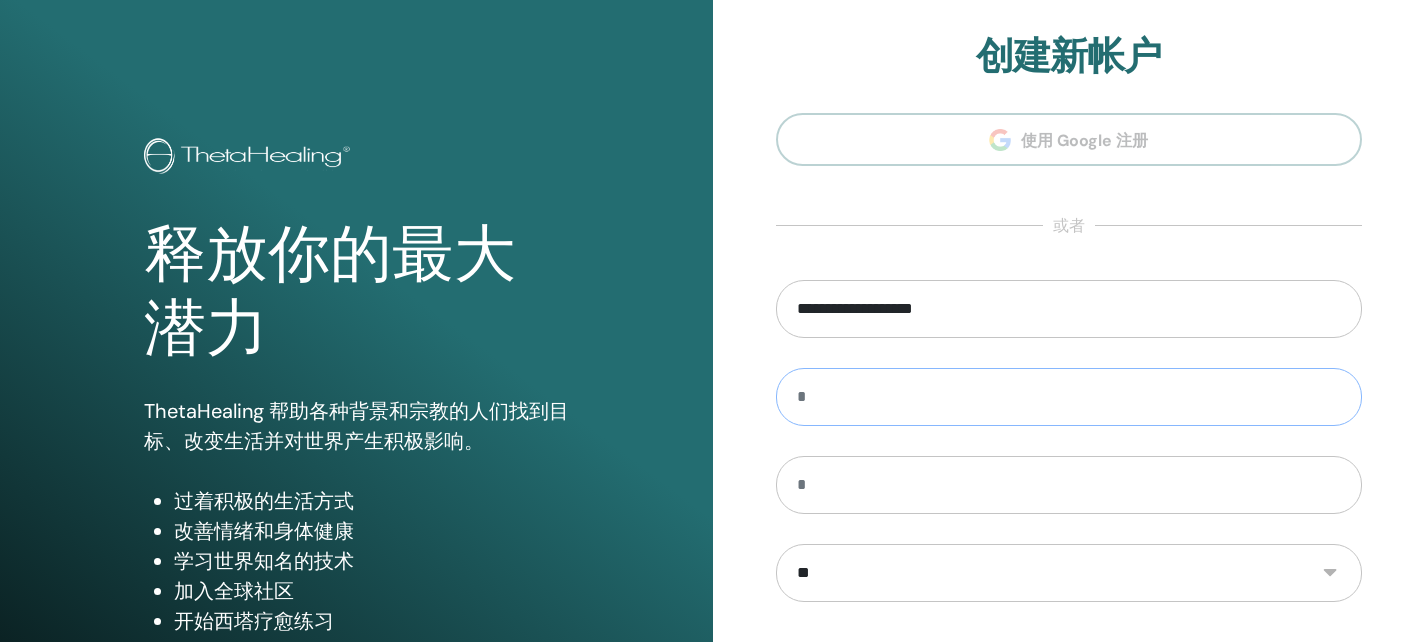 click at bounding box center (1069, 397) 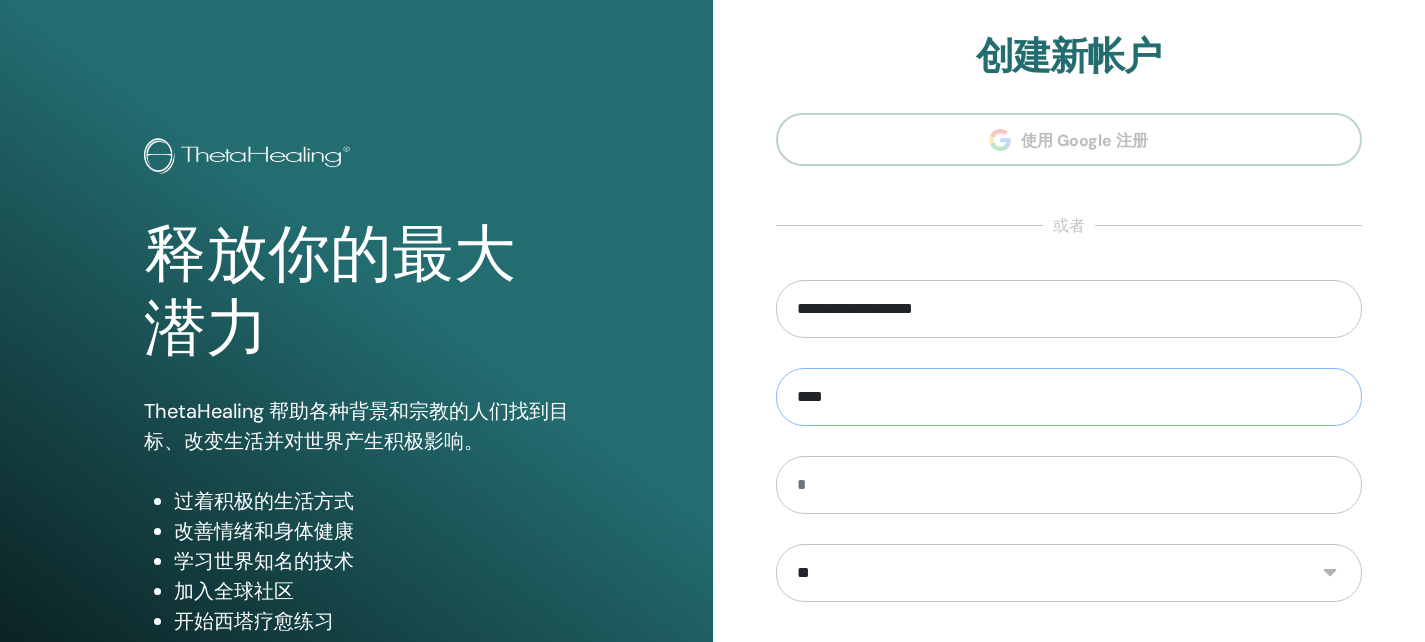type on "****" 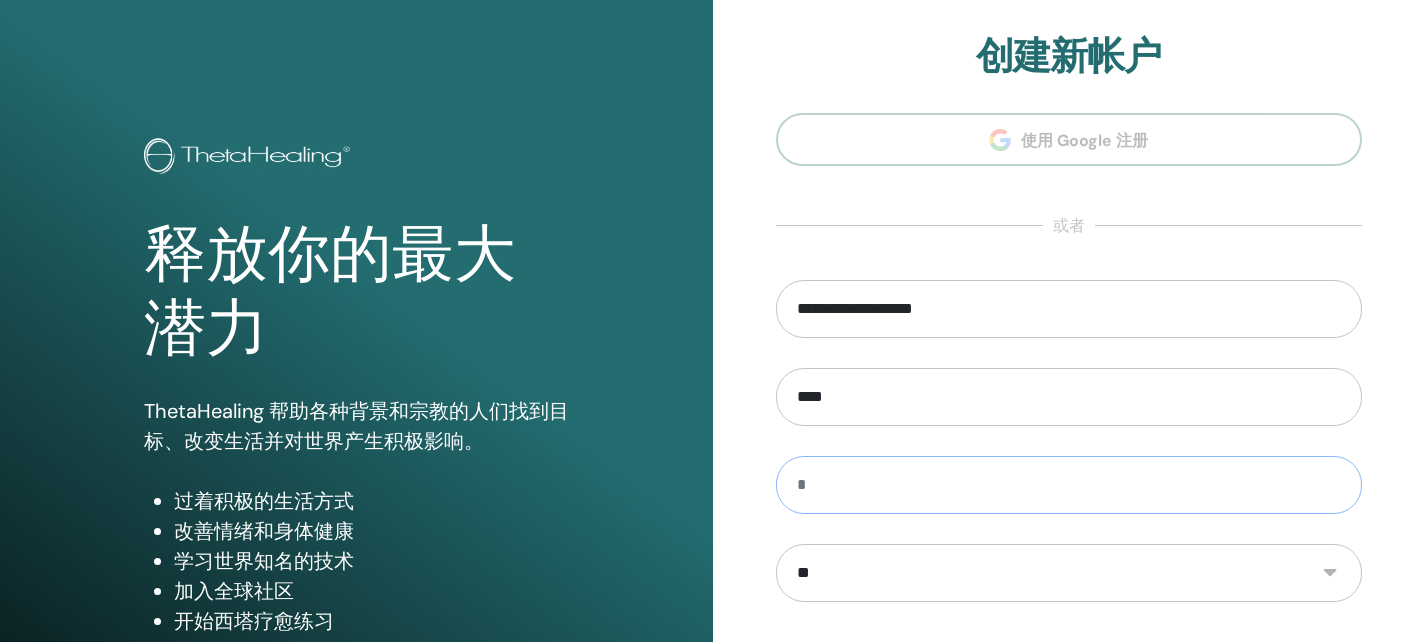 click at bounding box center (1069, 485) 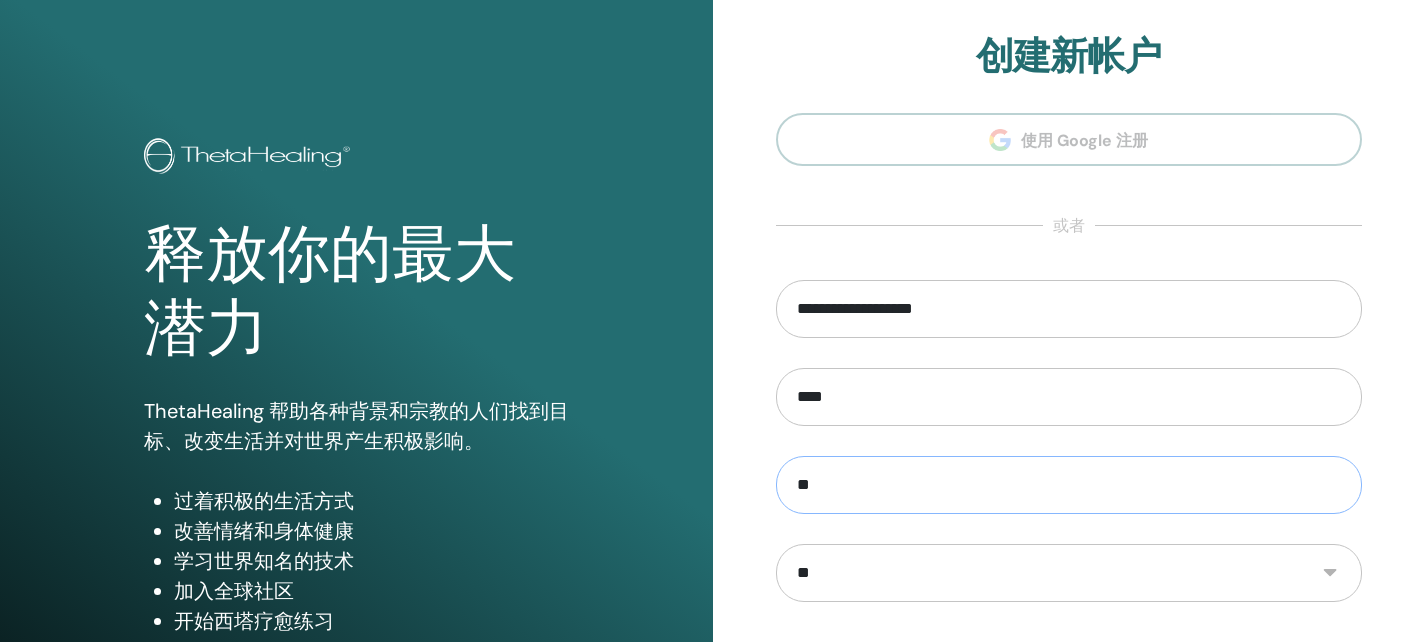 scroll, scrollTop: 318, scrollLeft: 0, axis: vertical 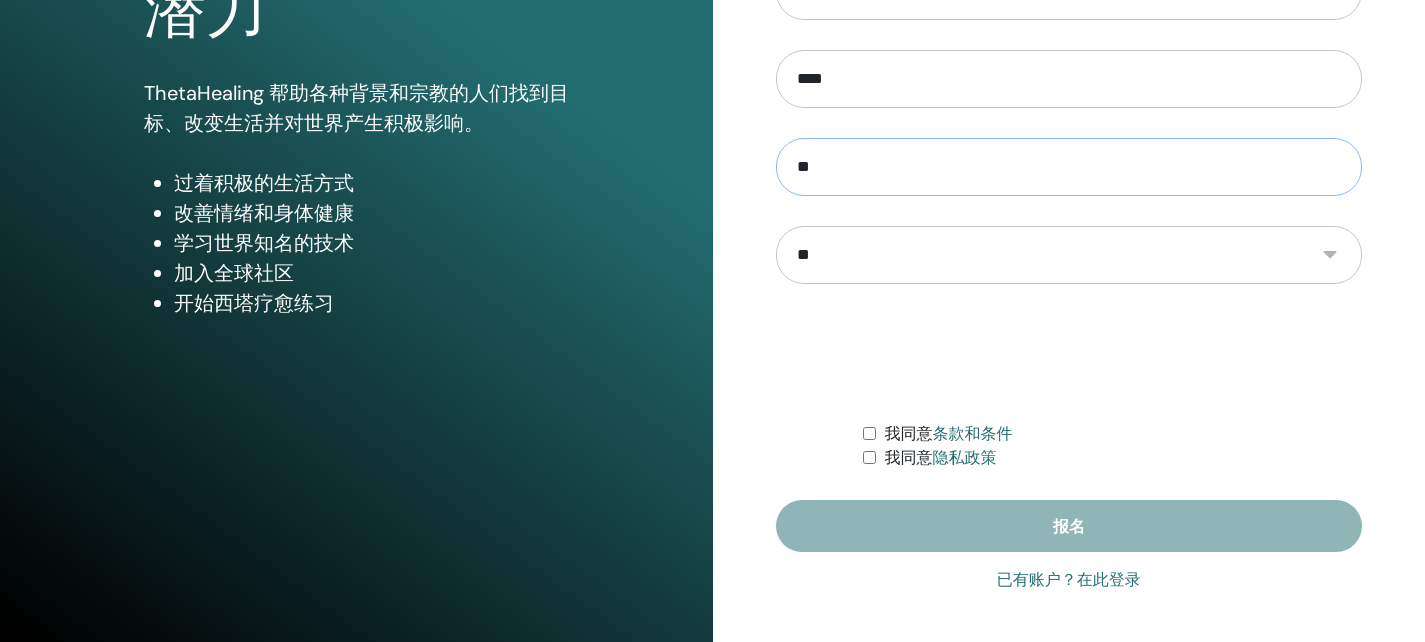type on "**" 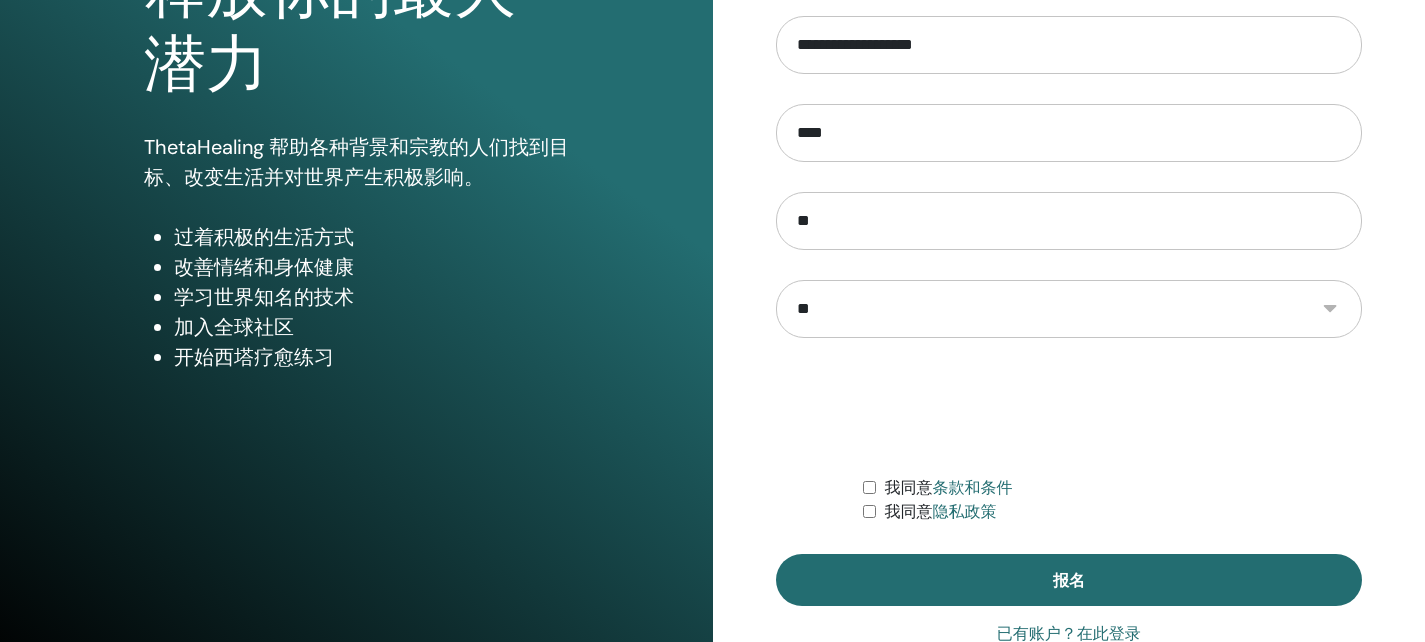 scroll, scrollTop: 318, scrollLeft: 0, axis: vertical 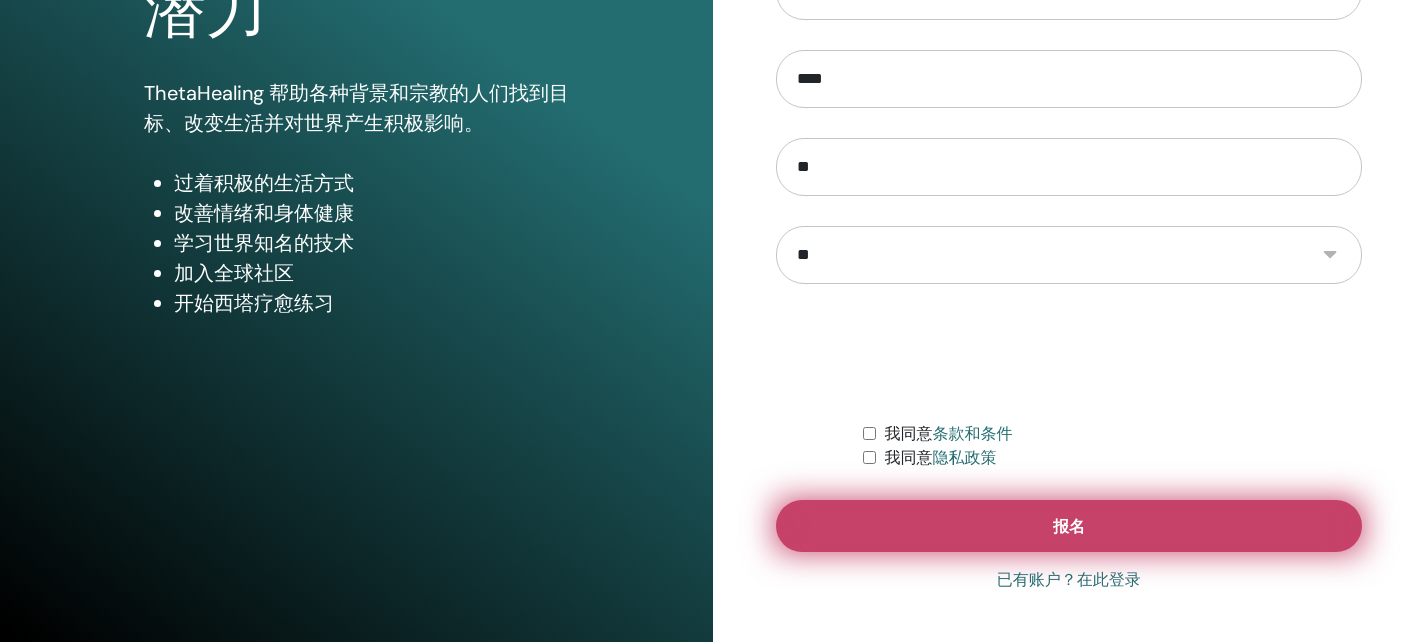 click on "报名" at bounding box center [1069, 526] 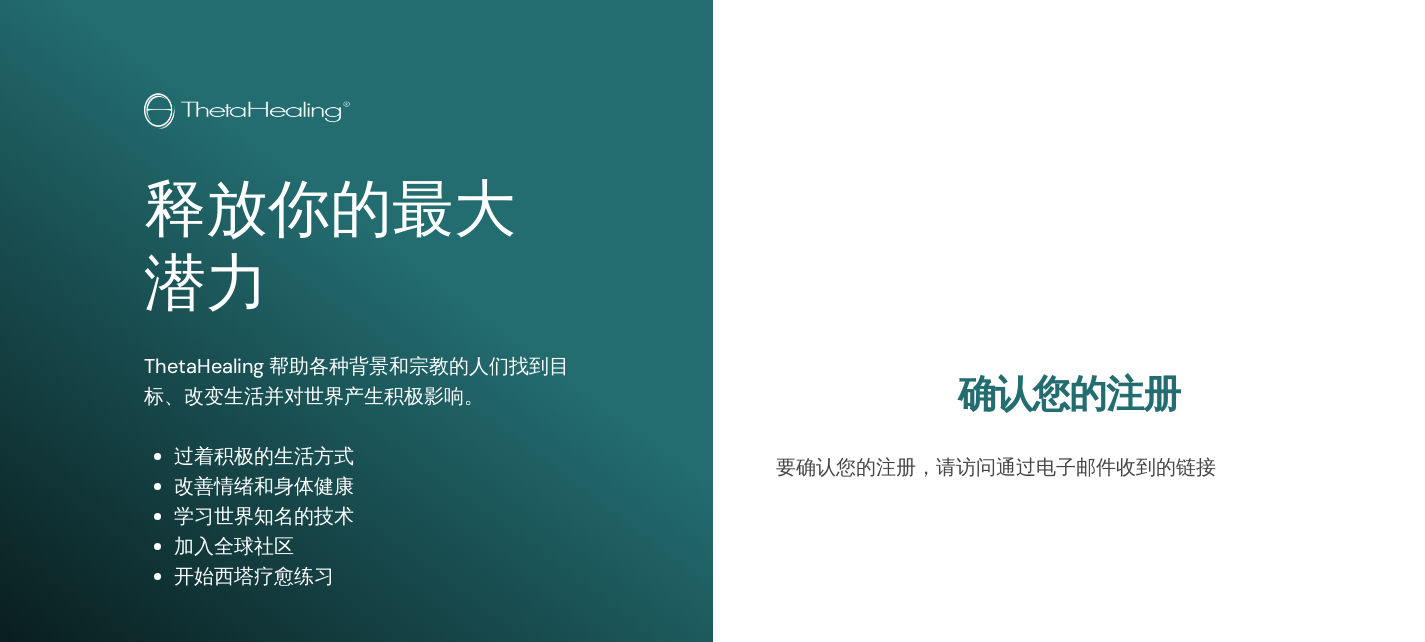 scroll, scrollTop: 0, scrollLeft: 0, axis: both 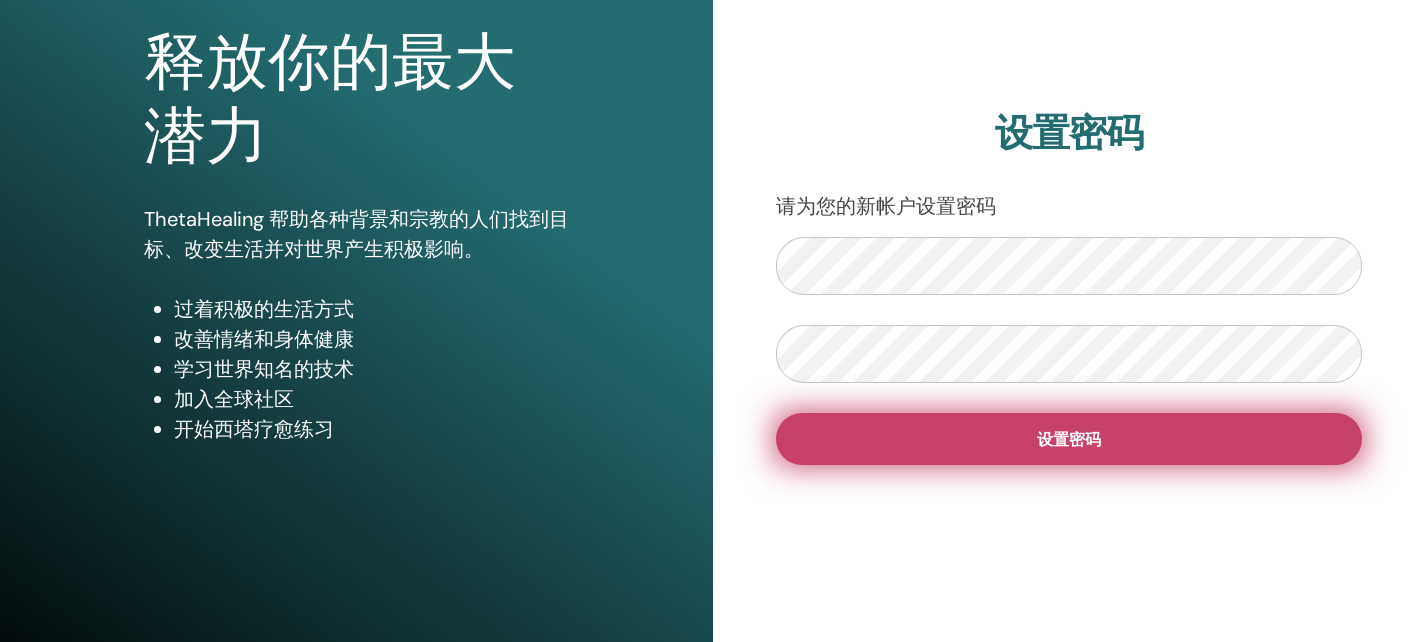 click on "设置密码" at bounding box center [1069, 439] 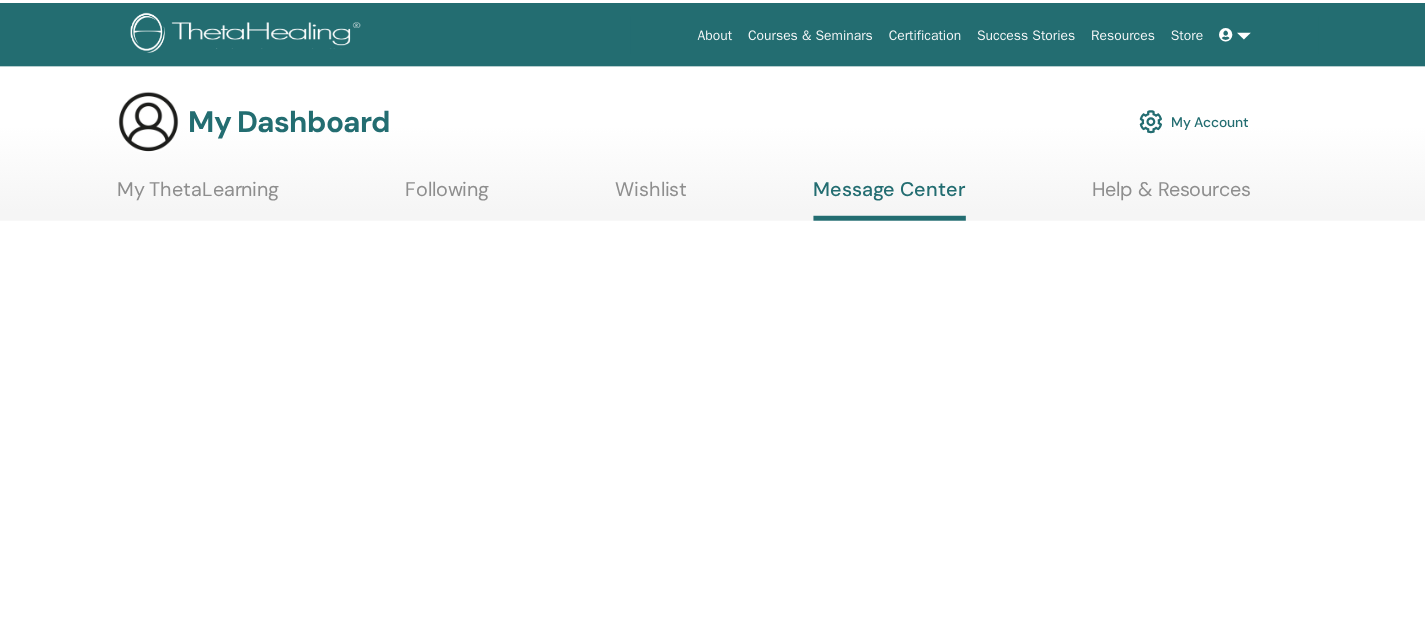 scroll, scrollTop: 0, scrollLeft: 0, axis: both 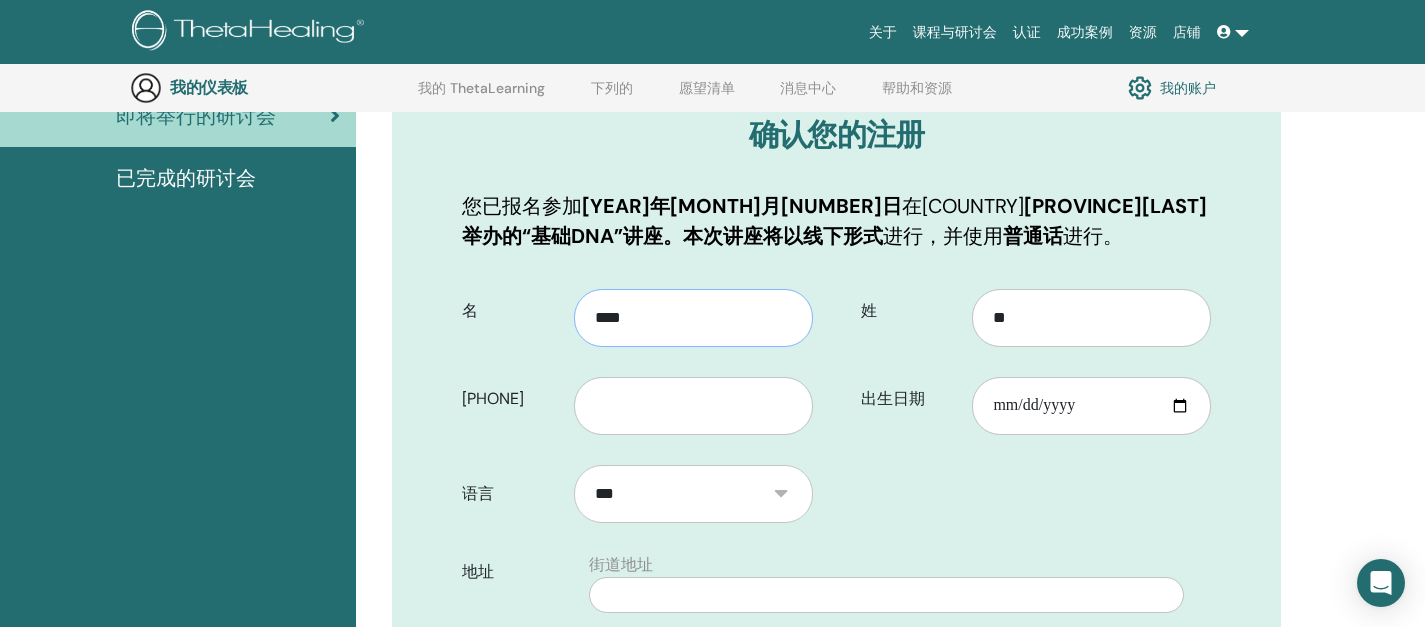 click on "****" at bounding box center (693, 318) 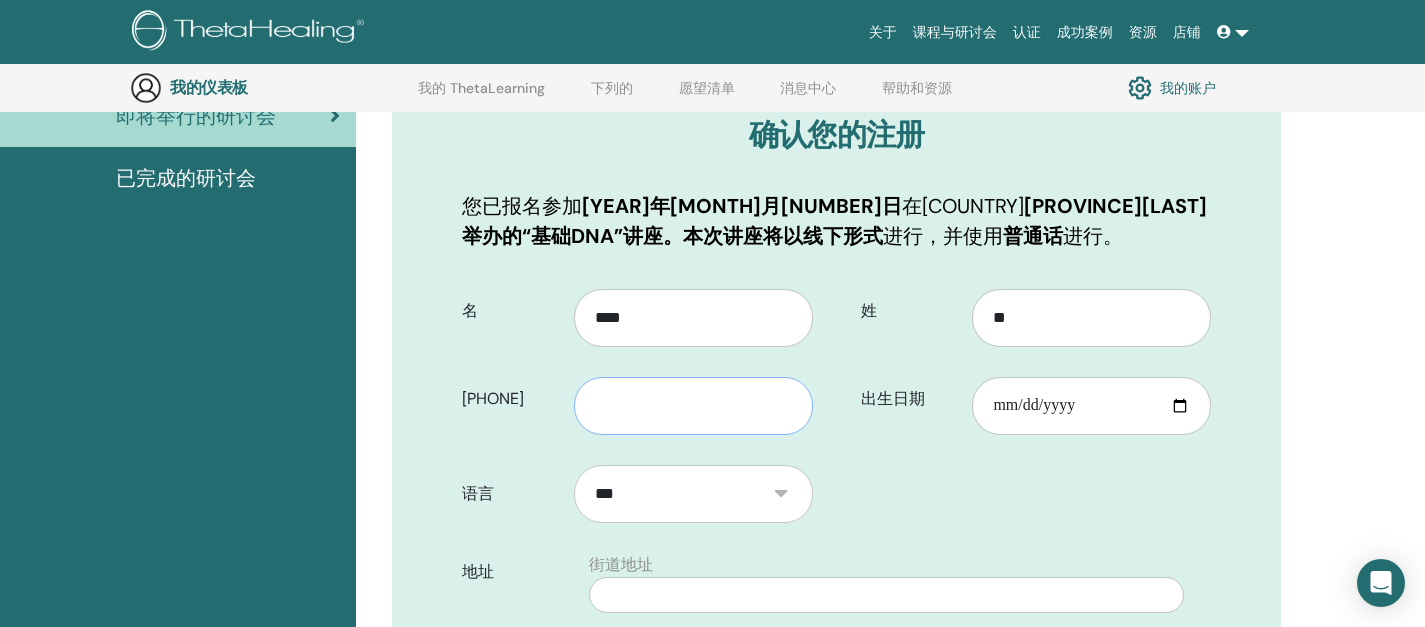 click at bounding box center [693, 406] 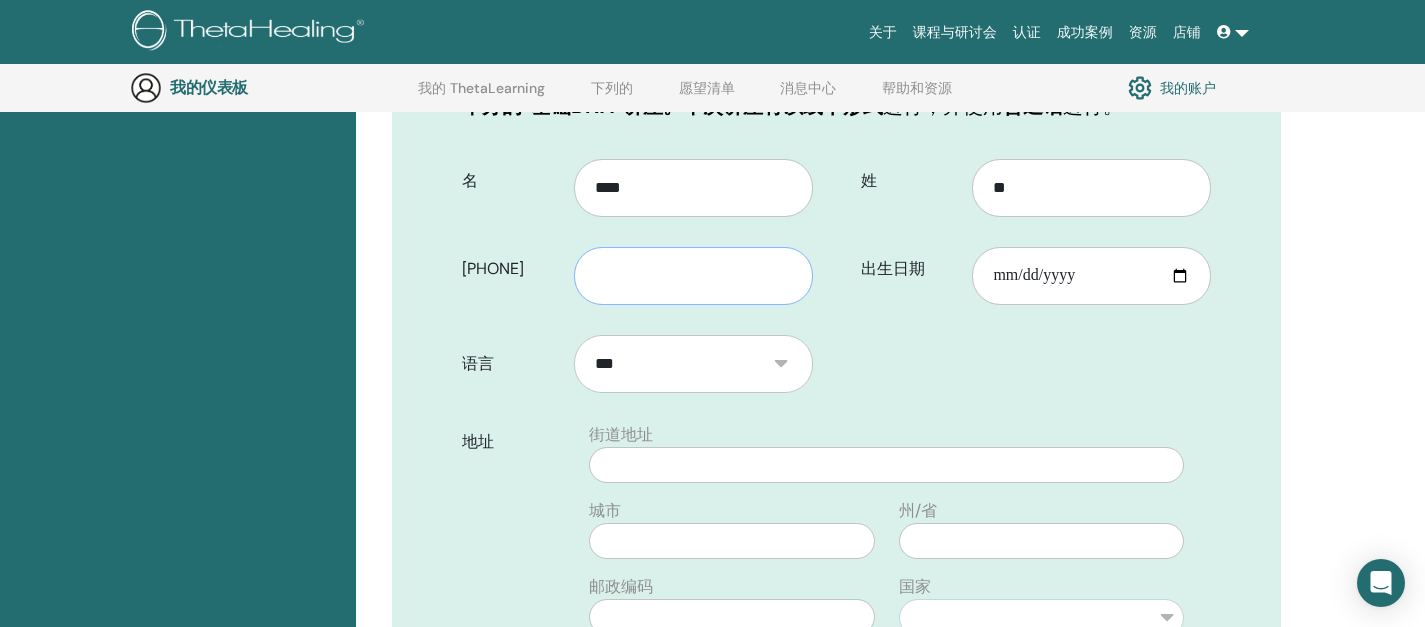 scroll, scrollTop: 418, scrollLeft: 0, axis: vertical 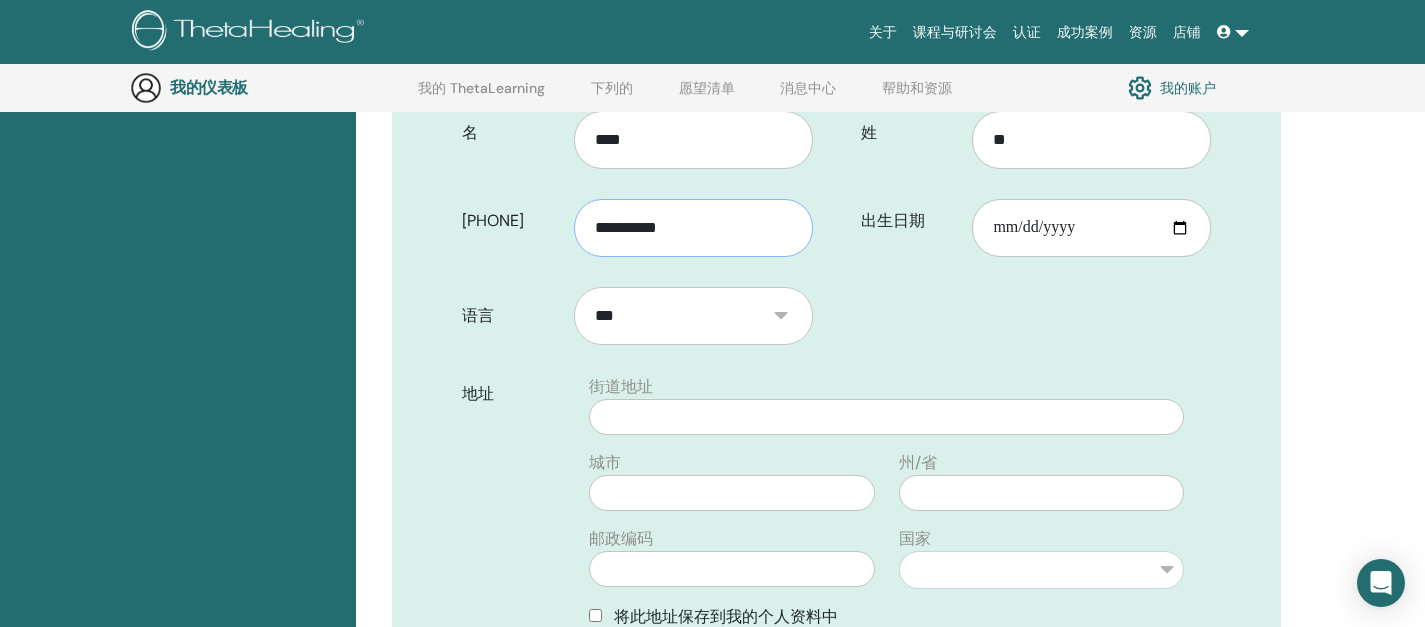 type on "**********" 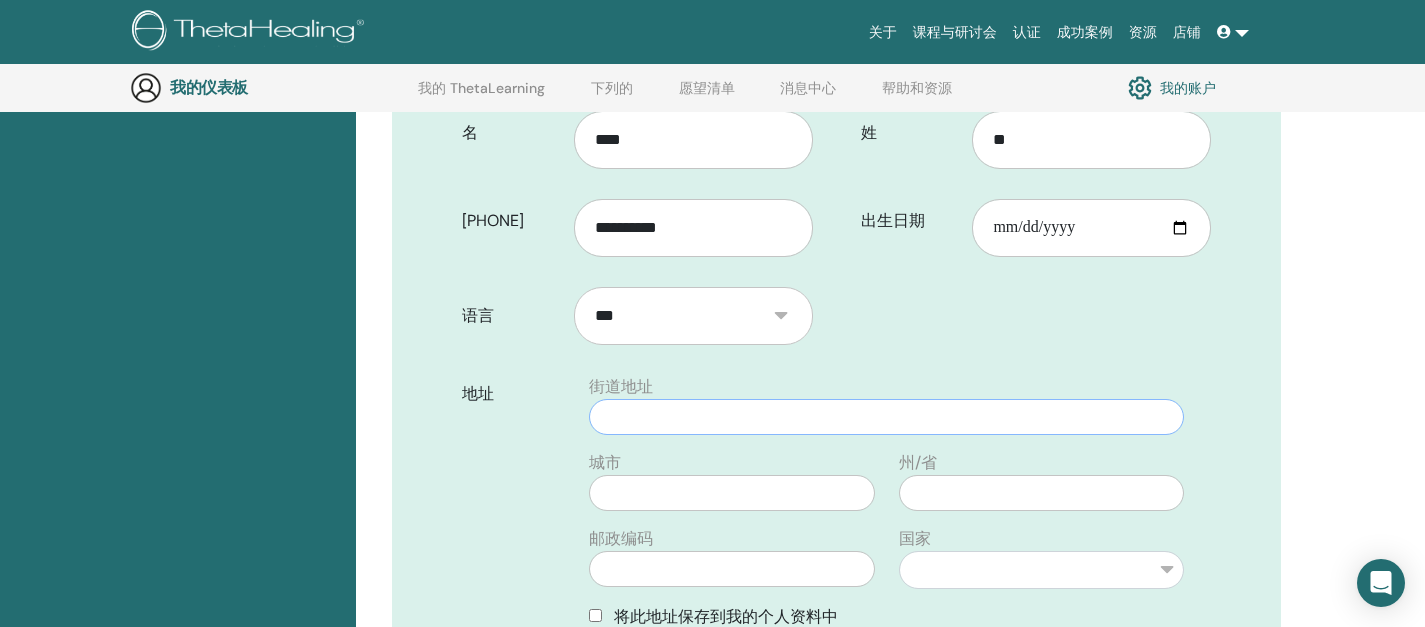 click at bounding box center (886, 417) 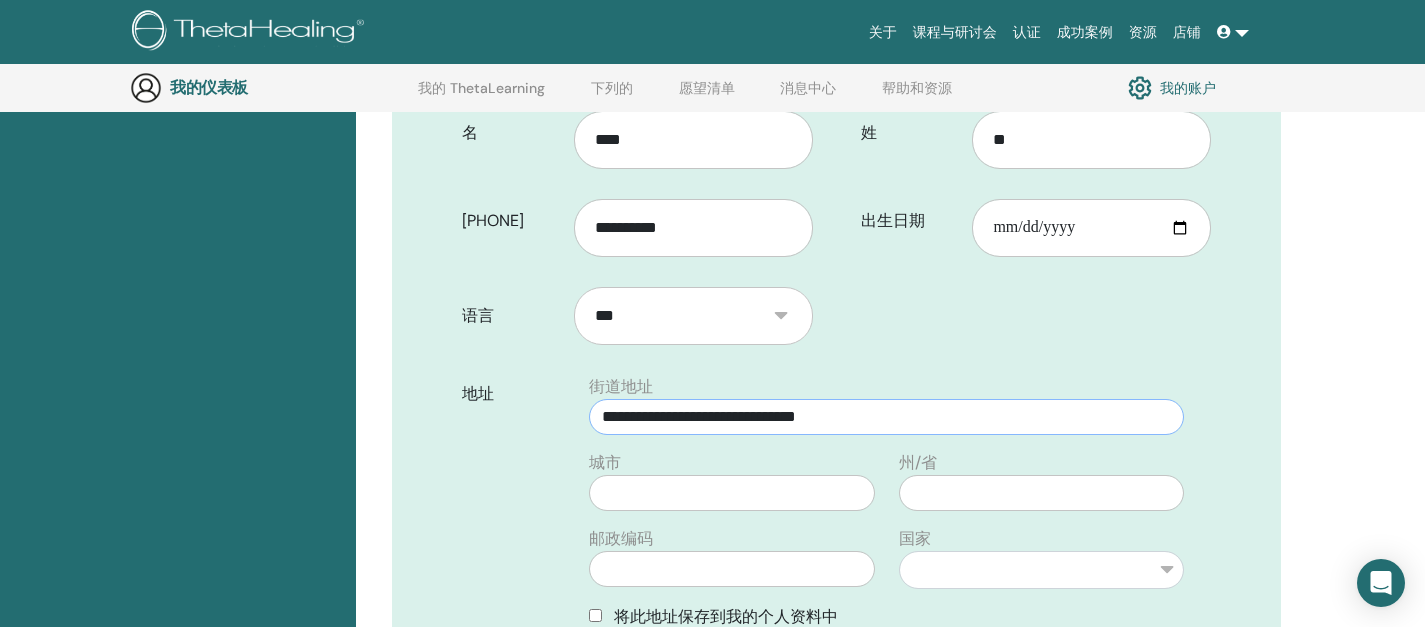 type on "**********" 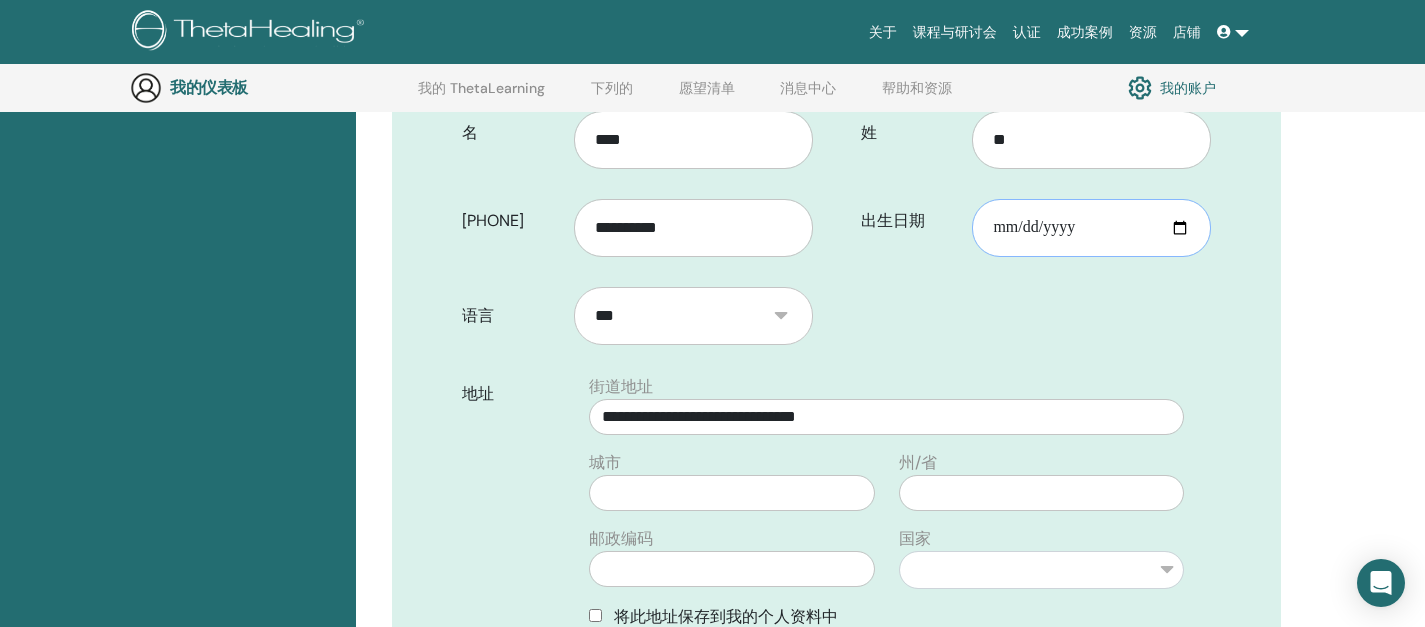 click on "出生日期" at bounding box center (1091, 228) 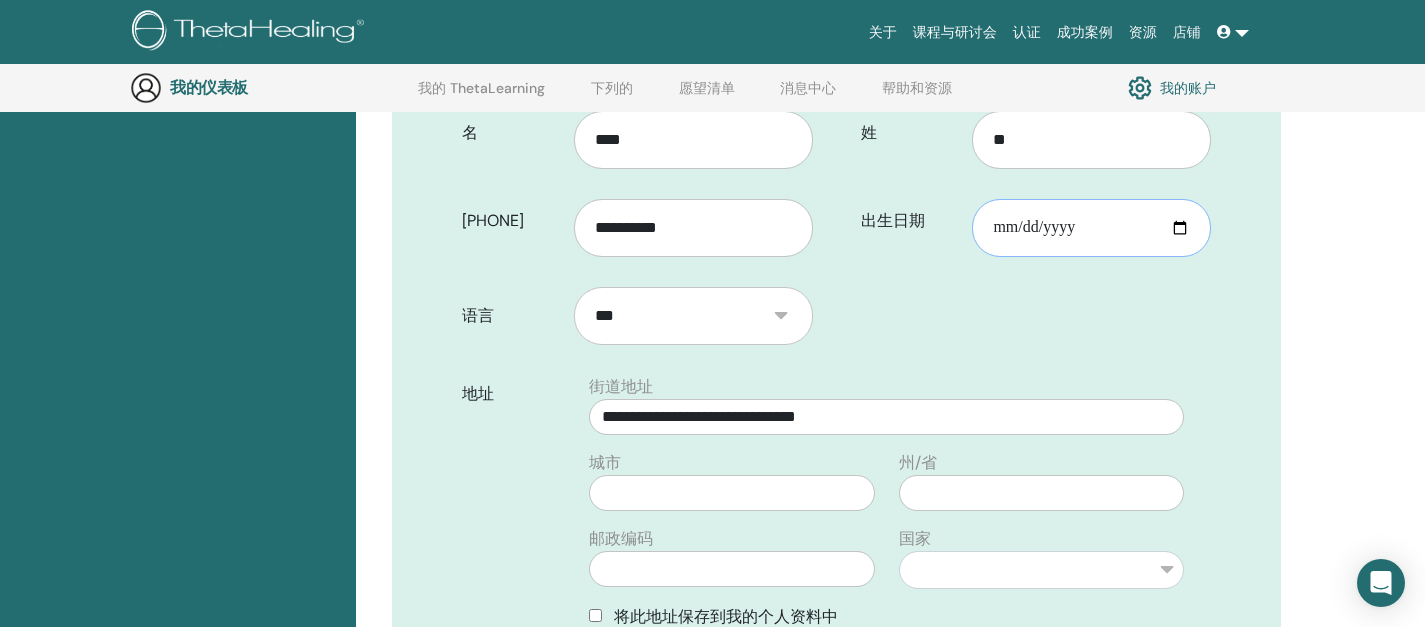 type on "**********" 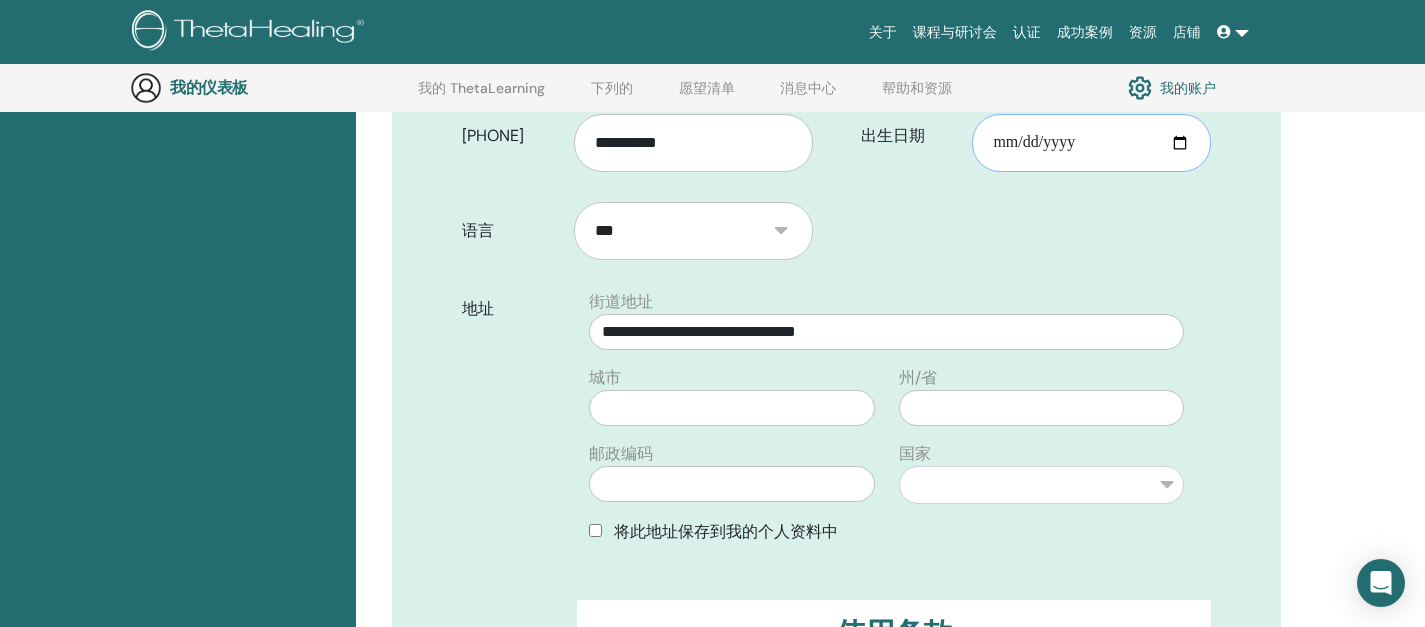 scroll, scrollTop: 590, scrollLeft: 0, axis: vertical 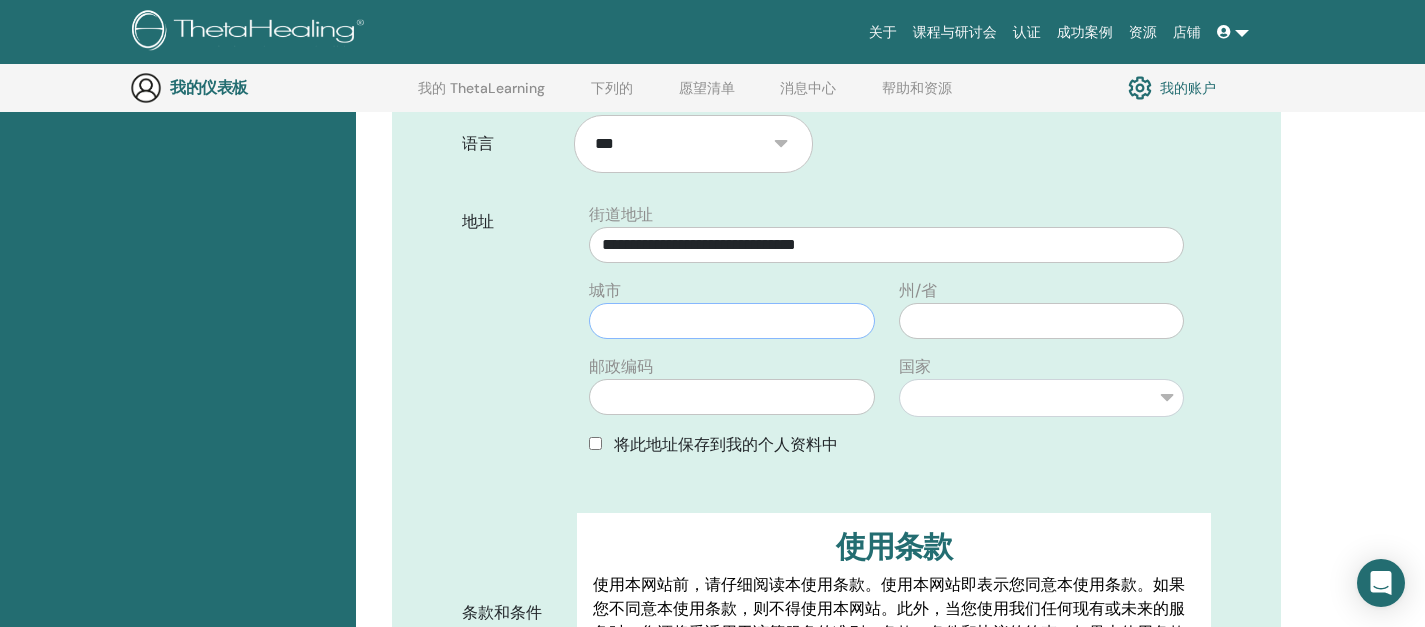 click at bounding box center (731, 321) 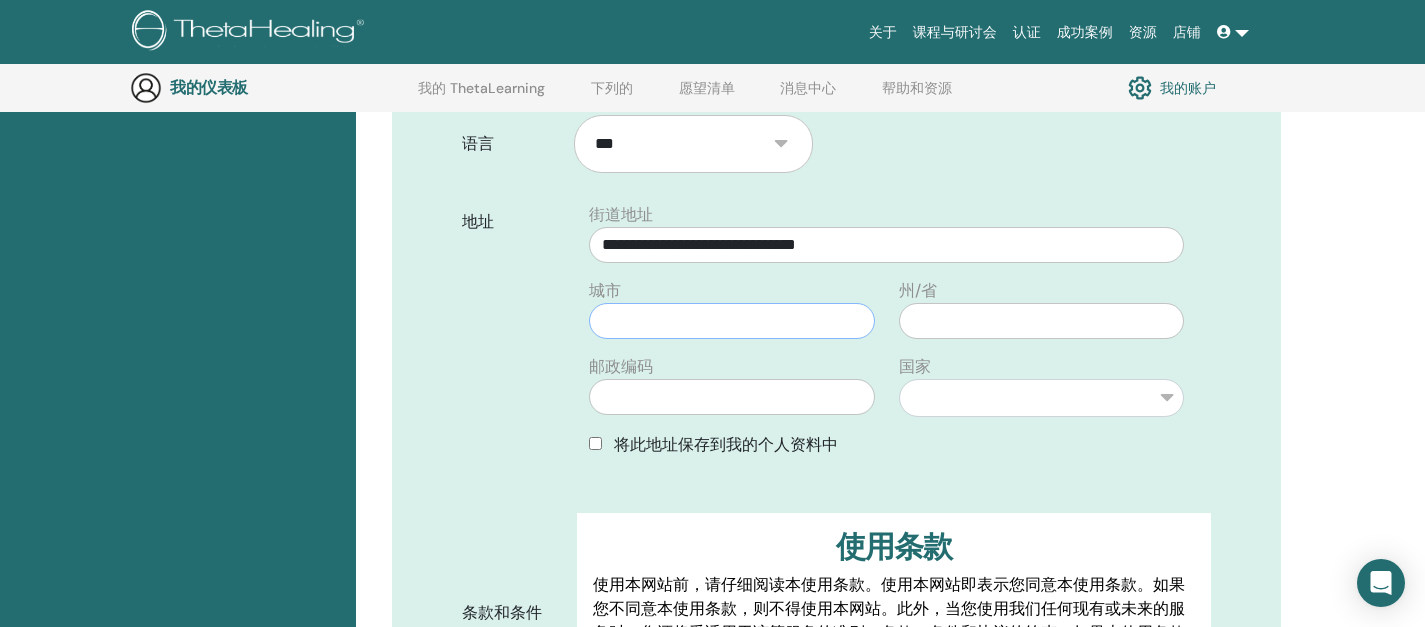type on "*" 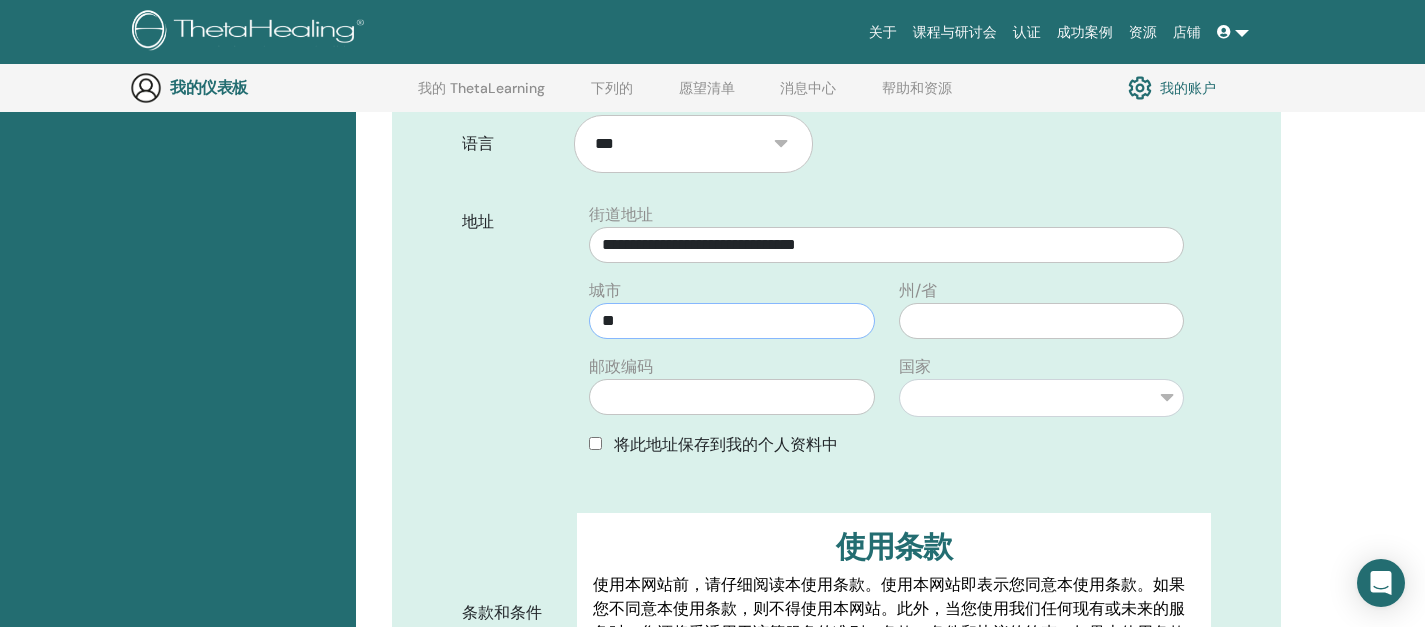 type on "**" 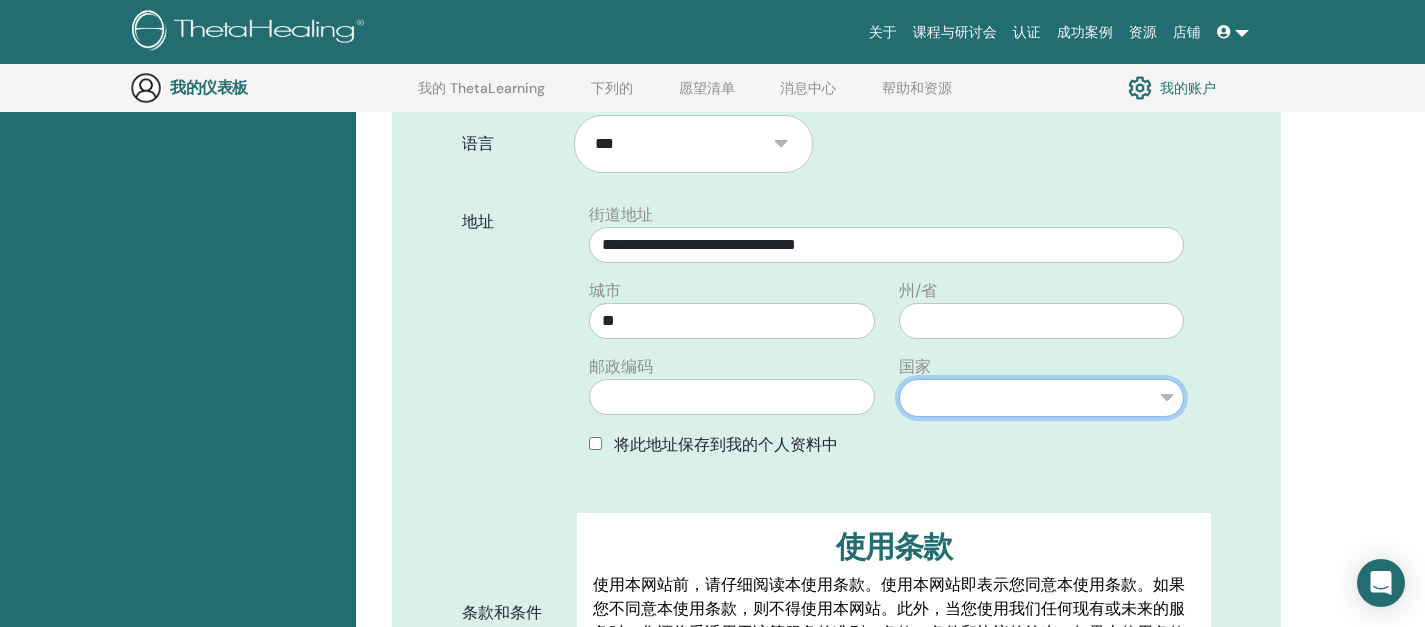 click on "**
***
***
****
***
**
*****
**
***
**
***
***
***
**
***
**
**
**
*** **** ** ** ** ** ** ***** *** **" at bounding box center (1041, 398) 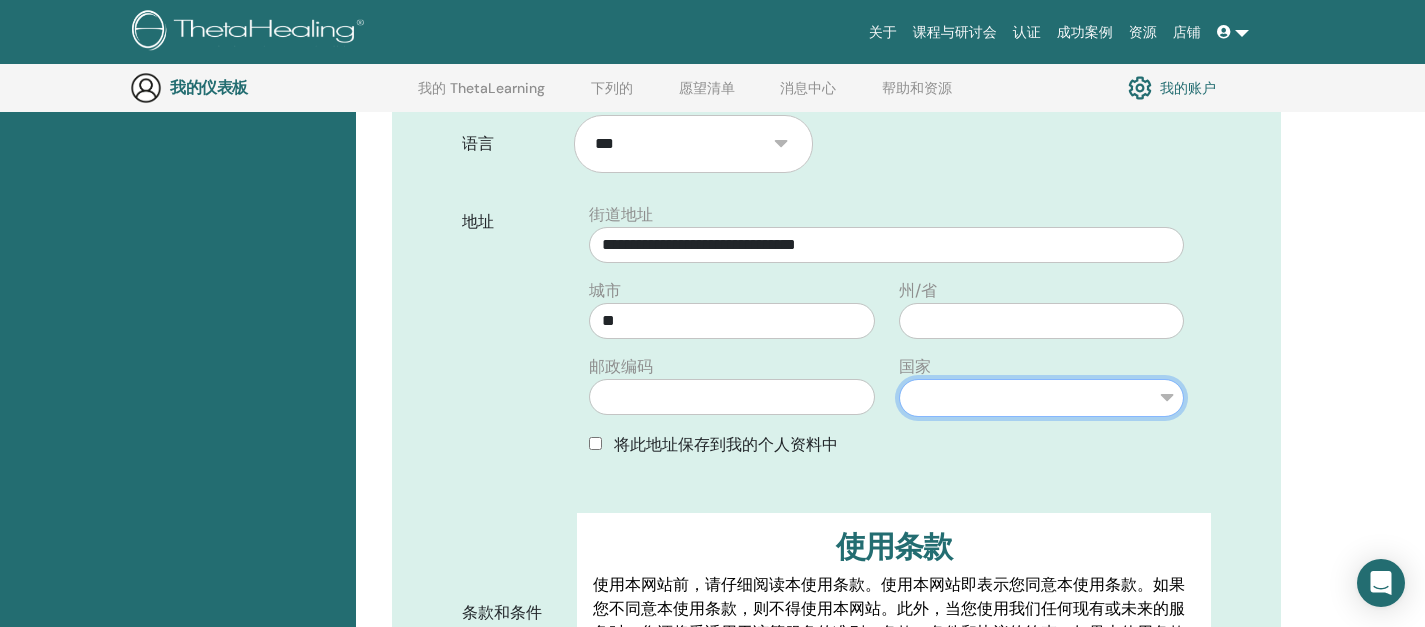 select on "**" 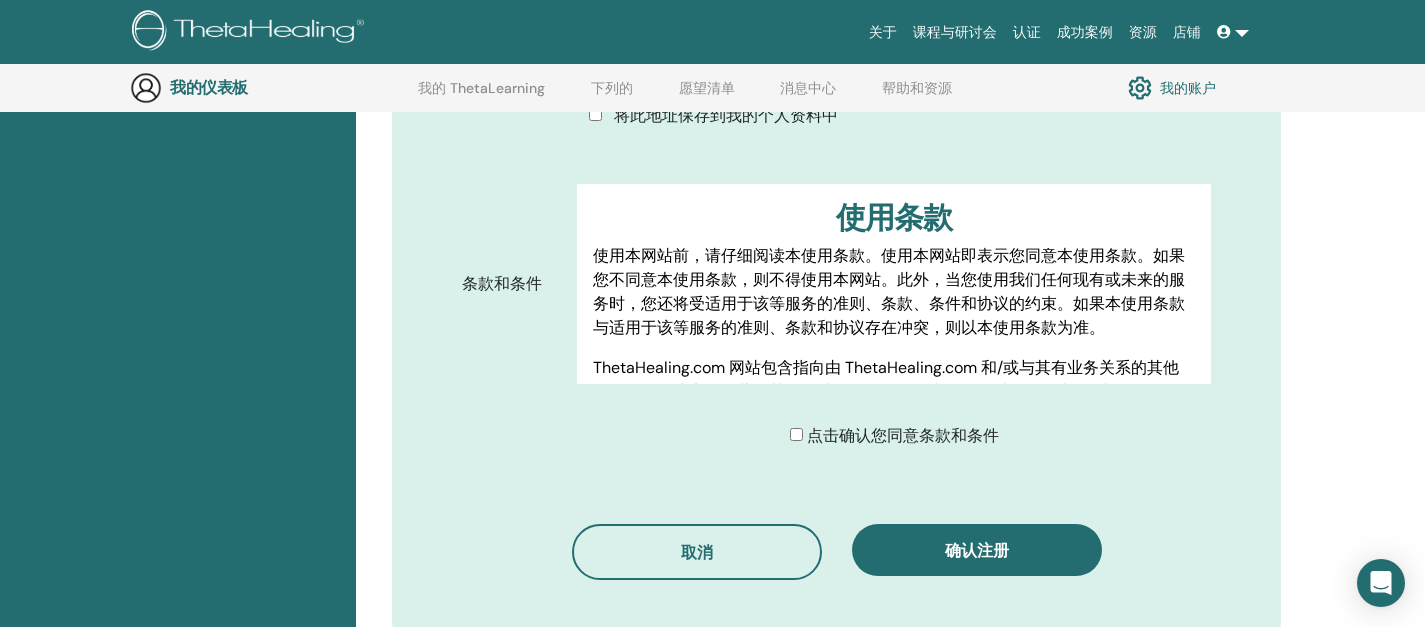 scroll, scrollTop: 994, scrollLeft: 0, axis: vertical 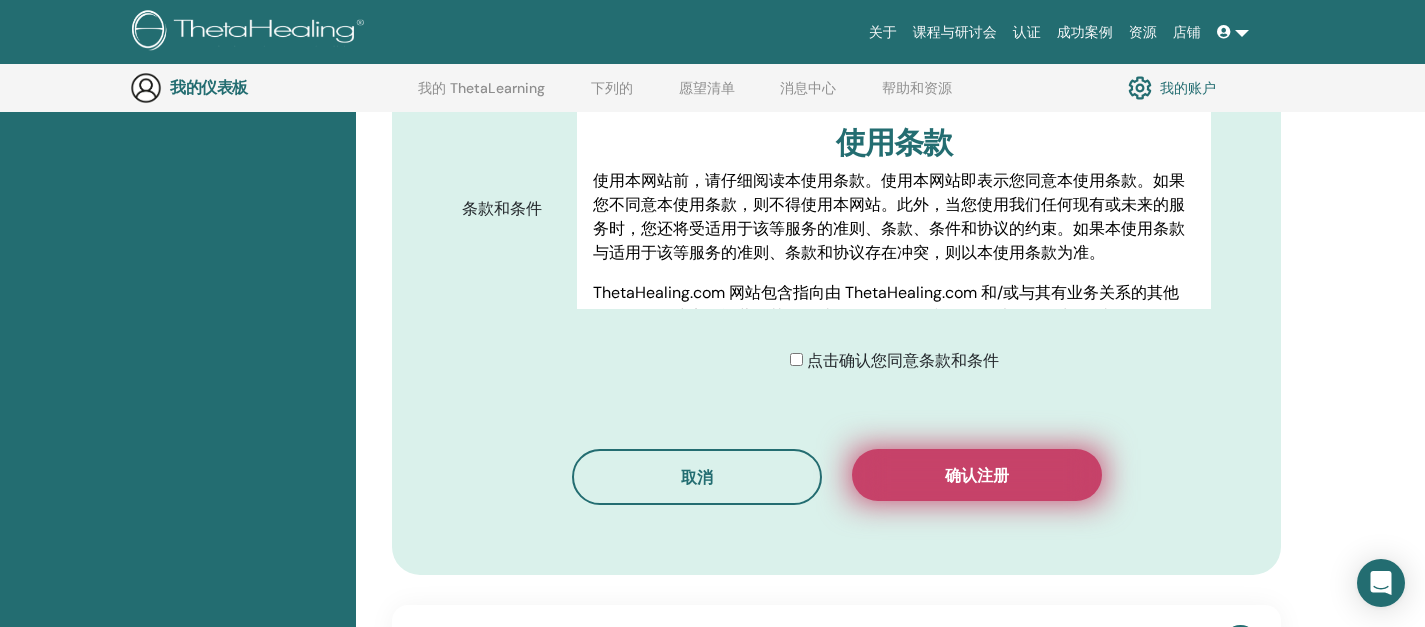 click on "确认注册" at bounding box center [977, 475] 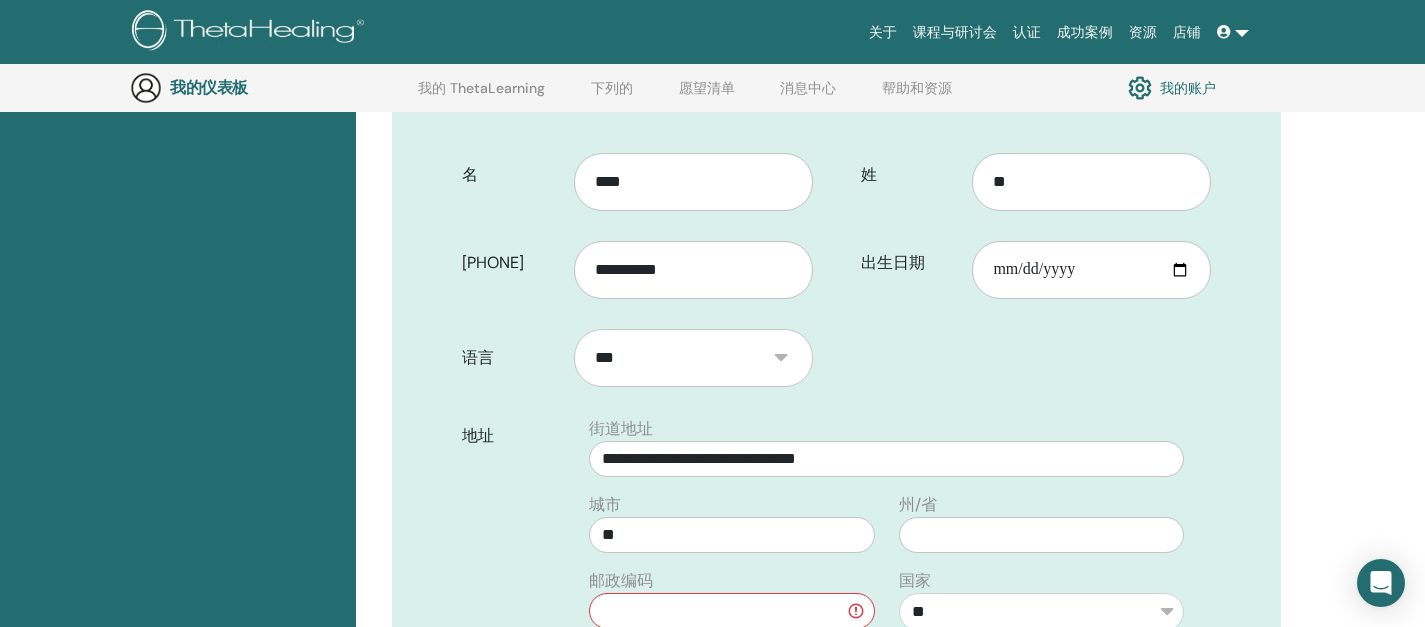 scroll, scrollTop: 481, scrollLeft: 0, axis: vertical 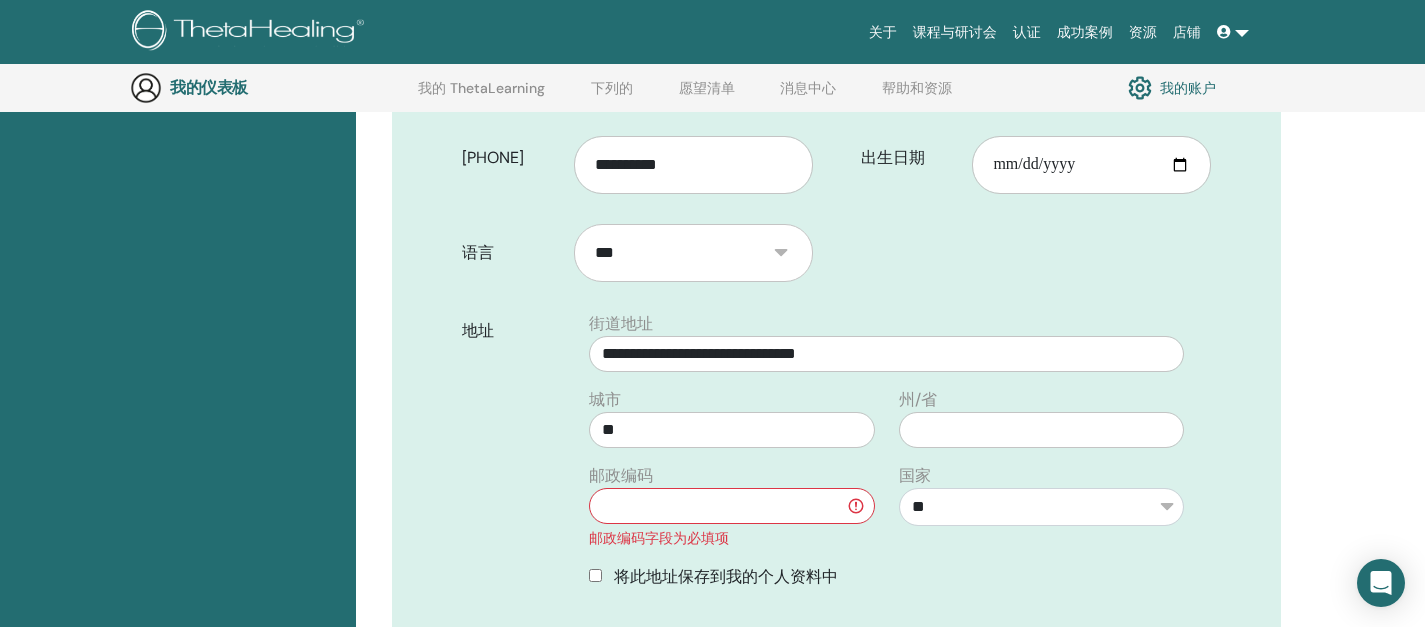 click at bounding box center (731, 506) 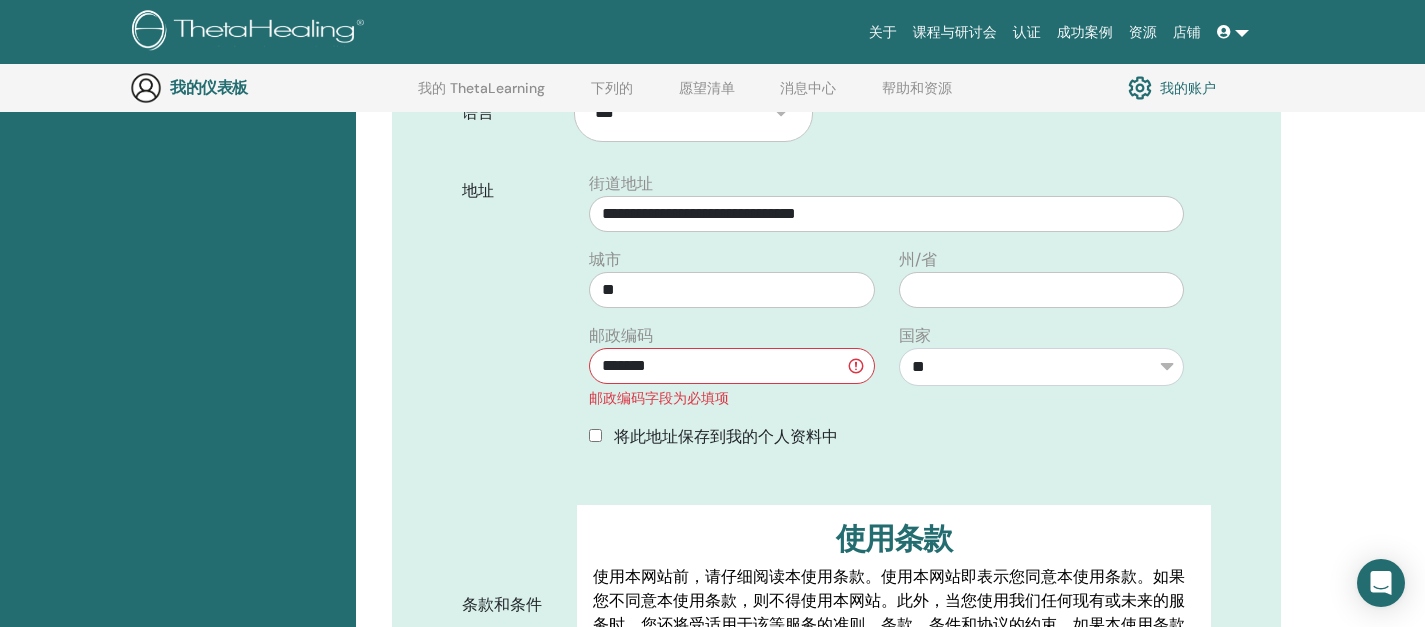 scroll, scrollTop: 653, scrollLeft: 0, axis: vertical 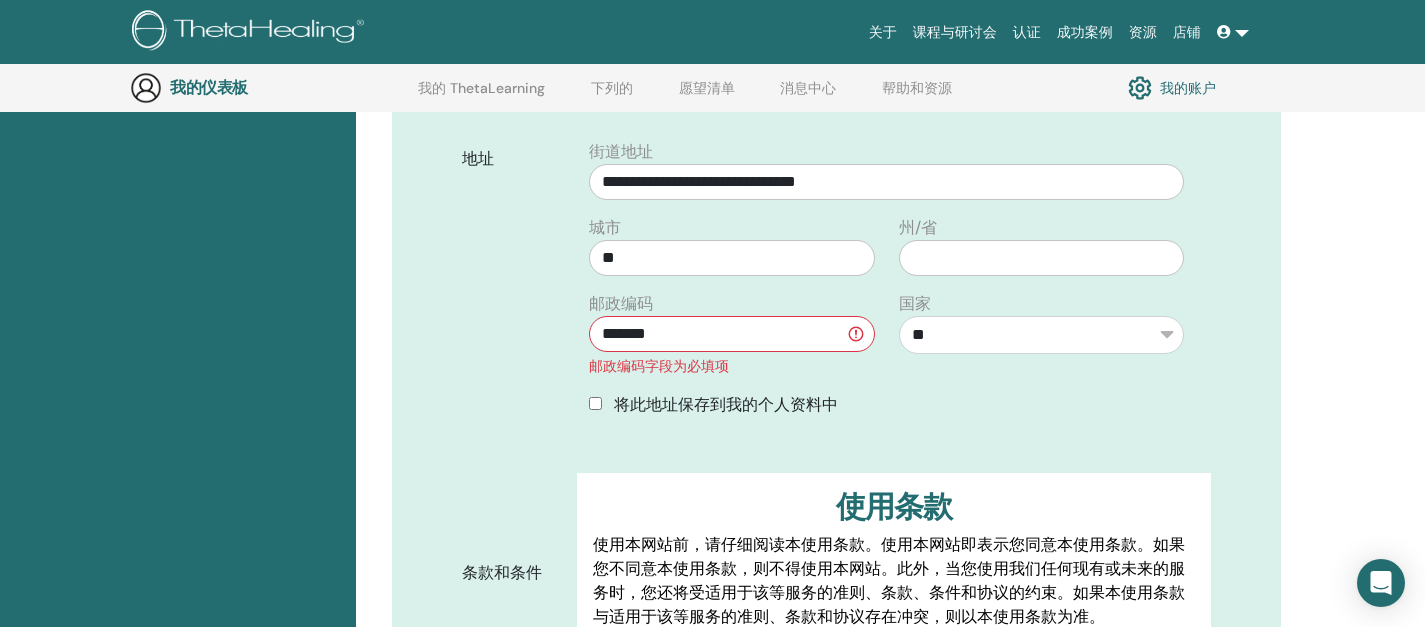 type on "*******" 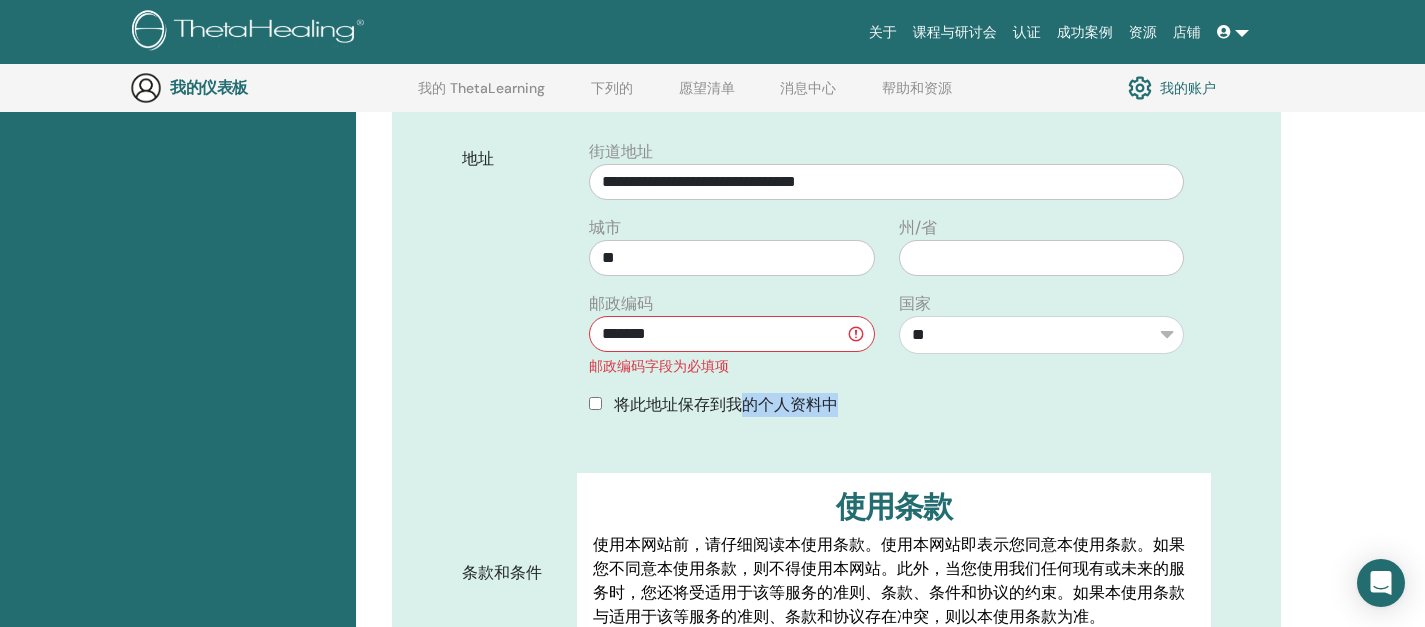 click on "**********" at bounding box center [886, 286] 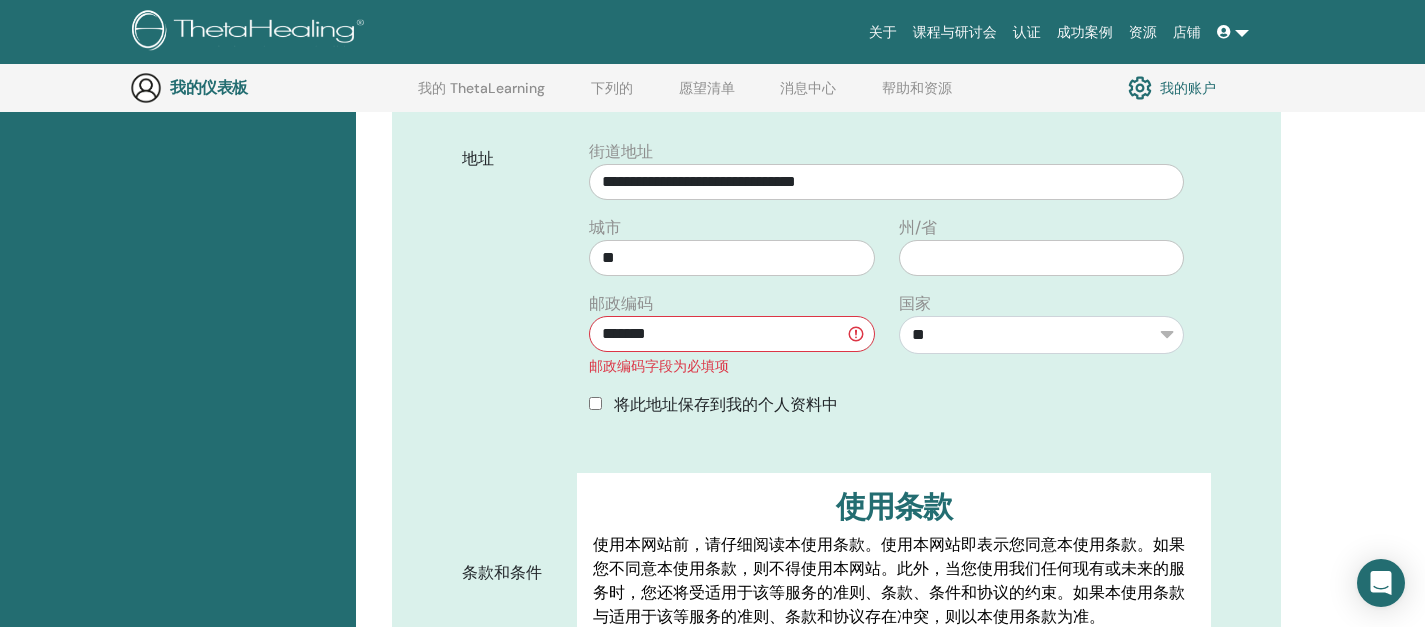 click on "**********" at bounding box center [836, 294] 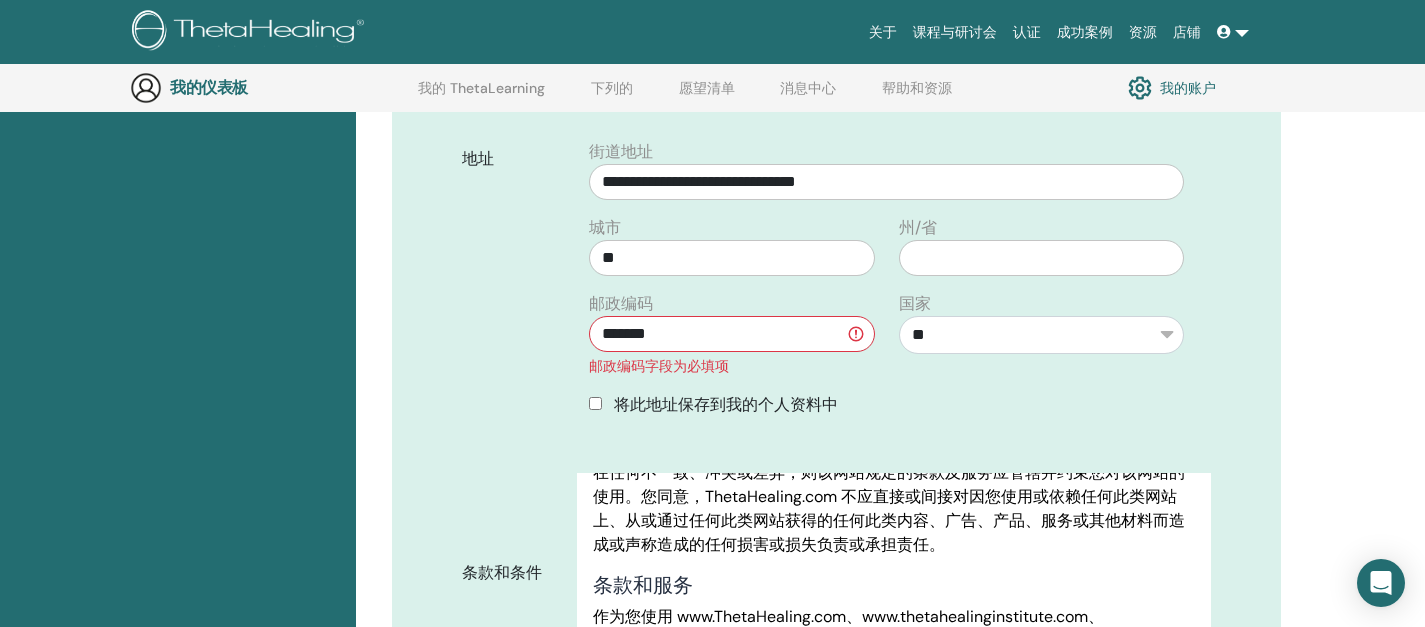scroll, scrollTop: 397, scrollLeft: 0, axis: vertical 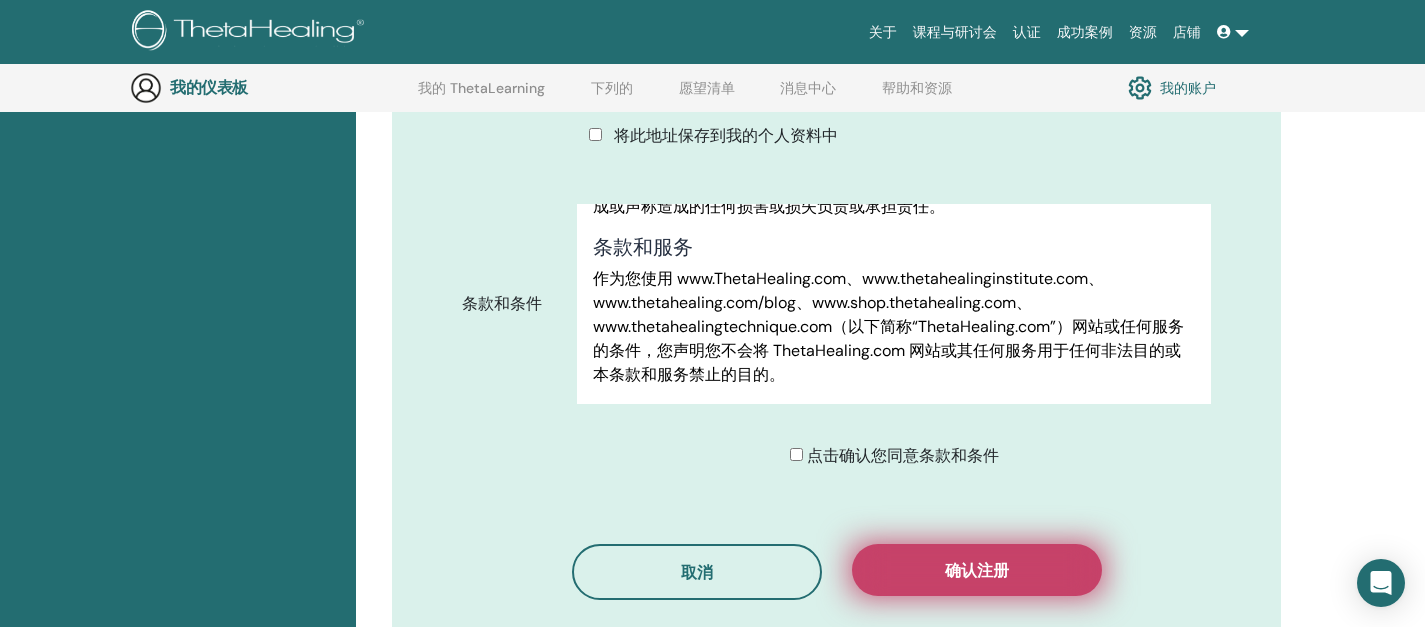 click on "确认注册" at bounding box center (977, 570) 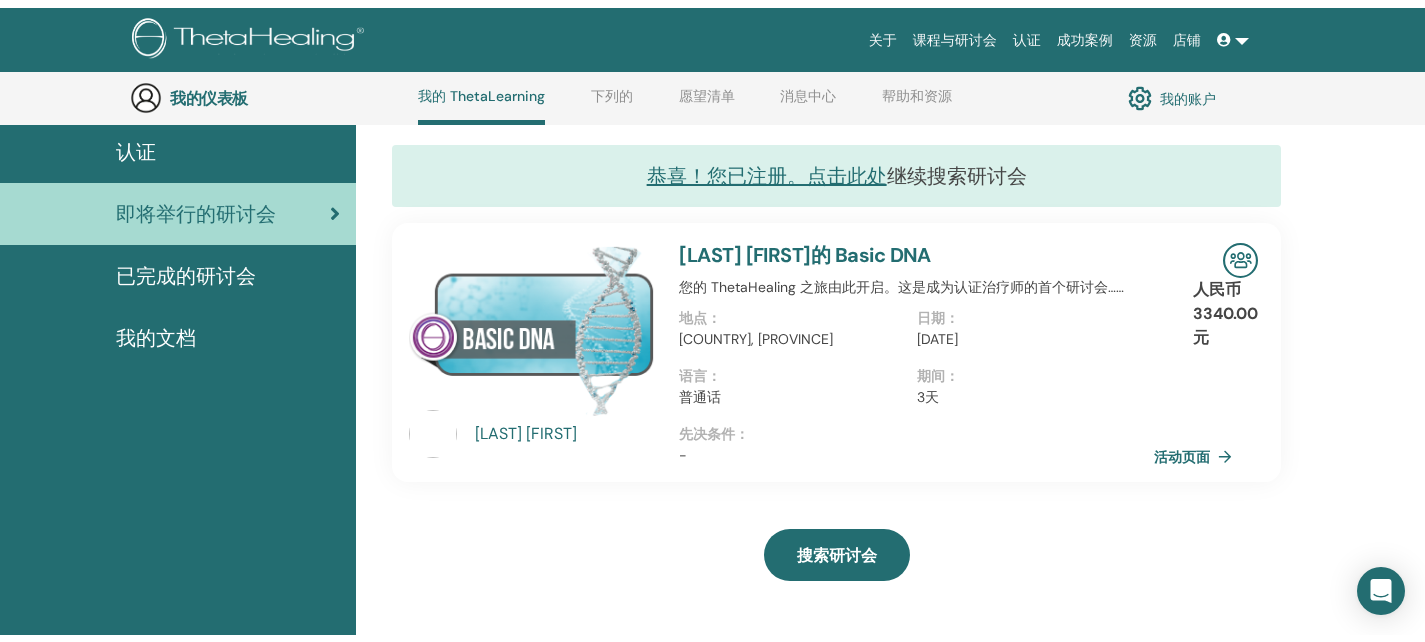 scroll, scrollTop: 0, scrollLeft: 0, axis: both 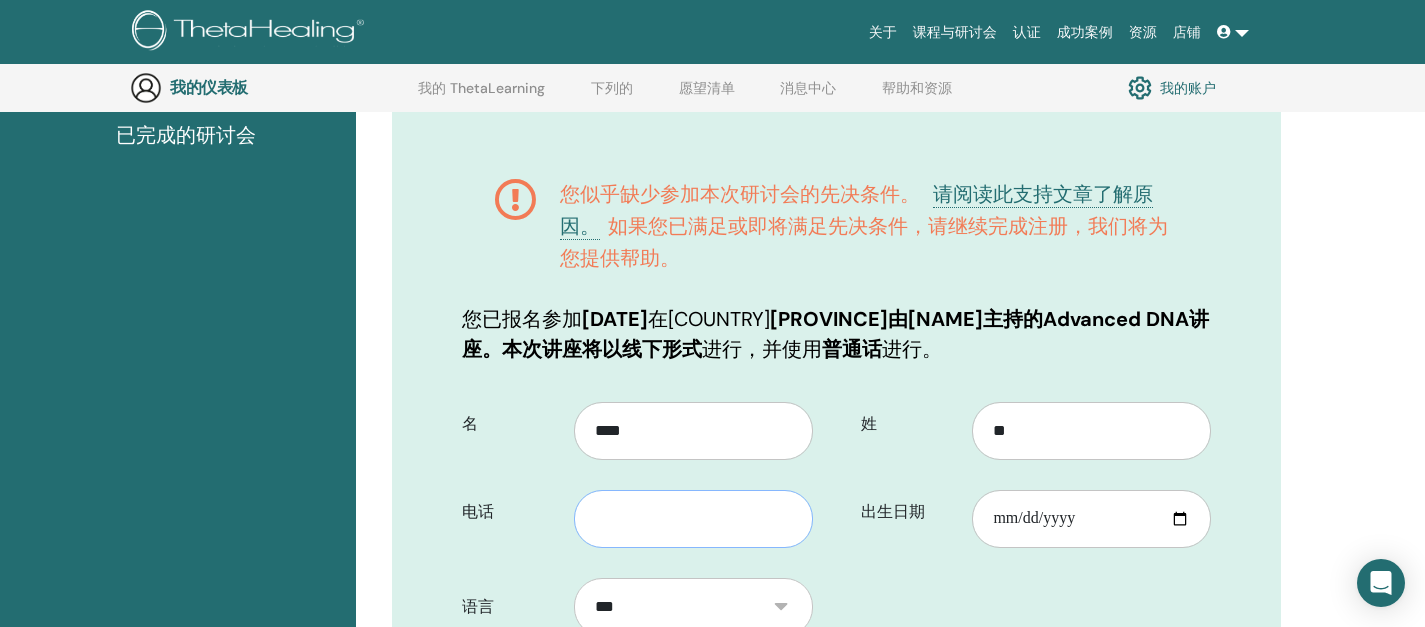 click at bounding box center (693, 519) 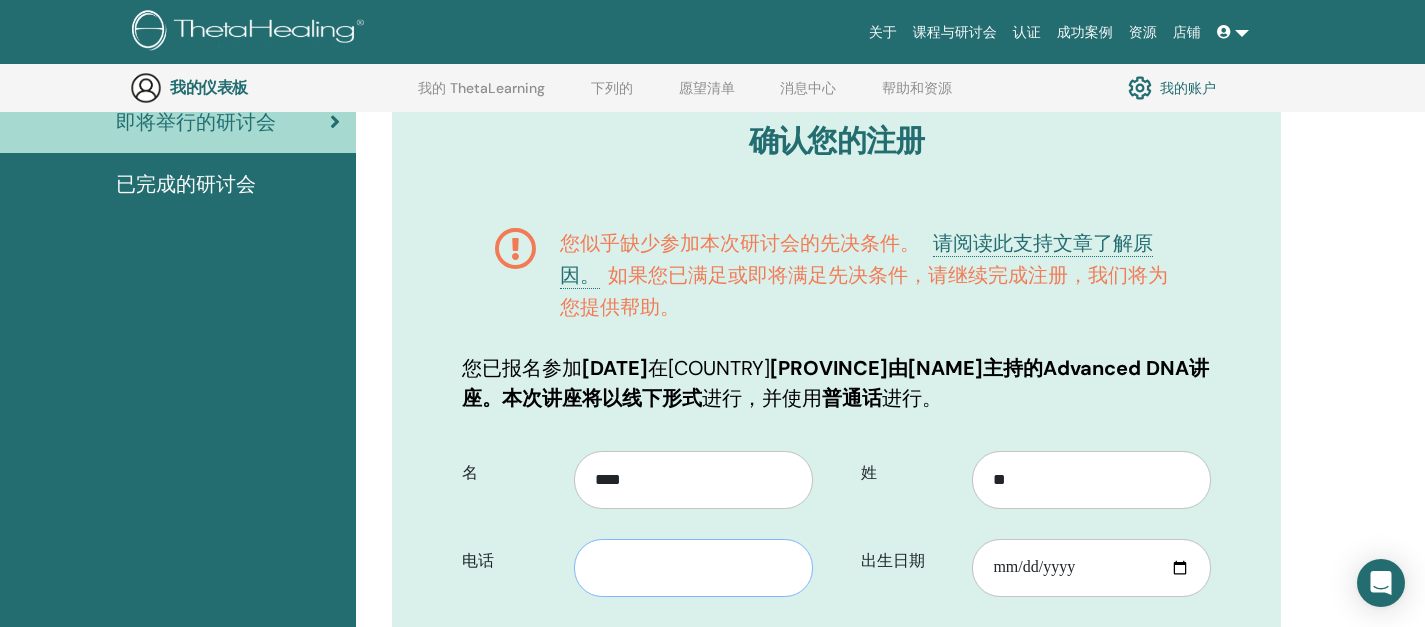scroll, scrollTop: 327, scrollLeft: 0, axis: vertical 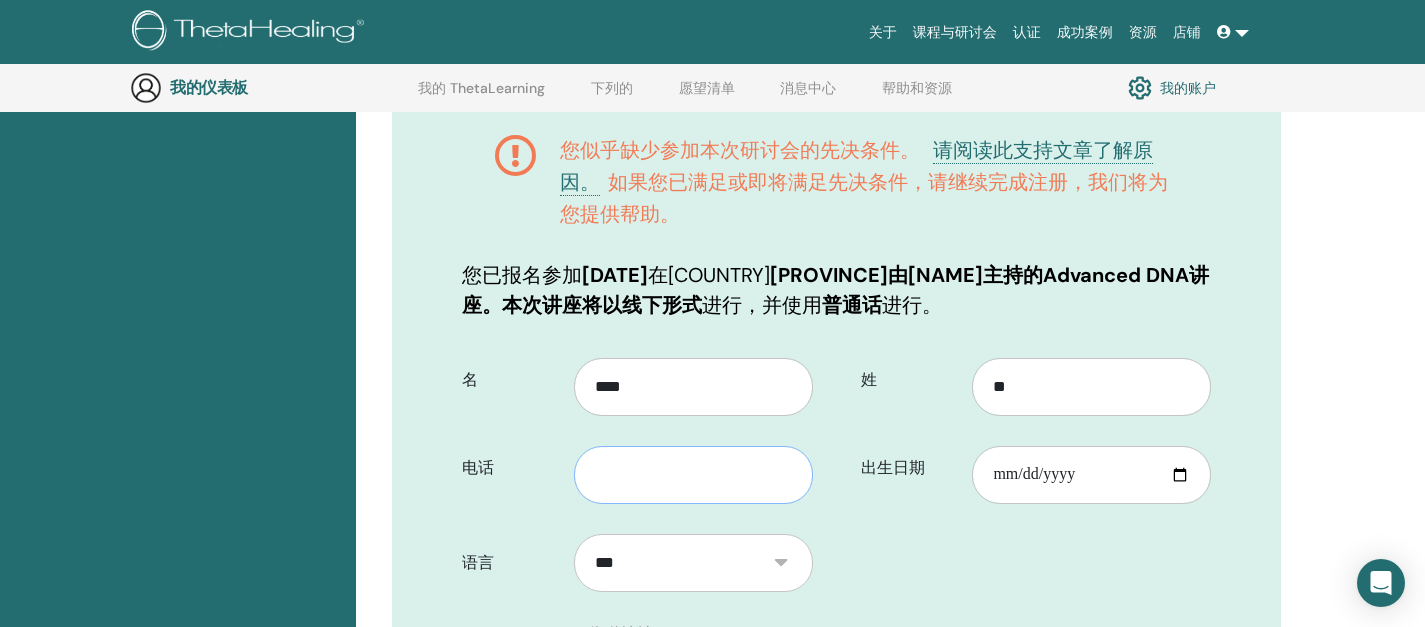 click at bounding box center (693, 475) 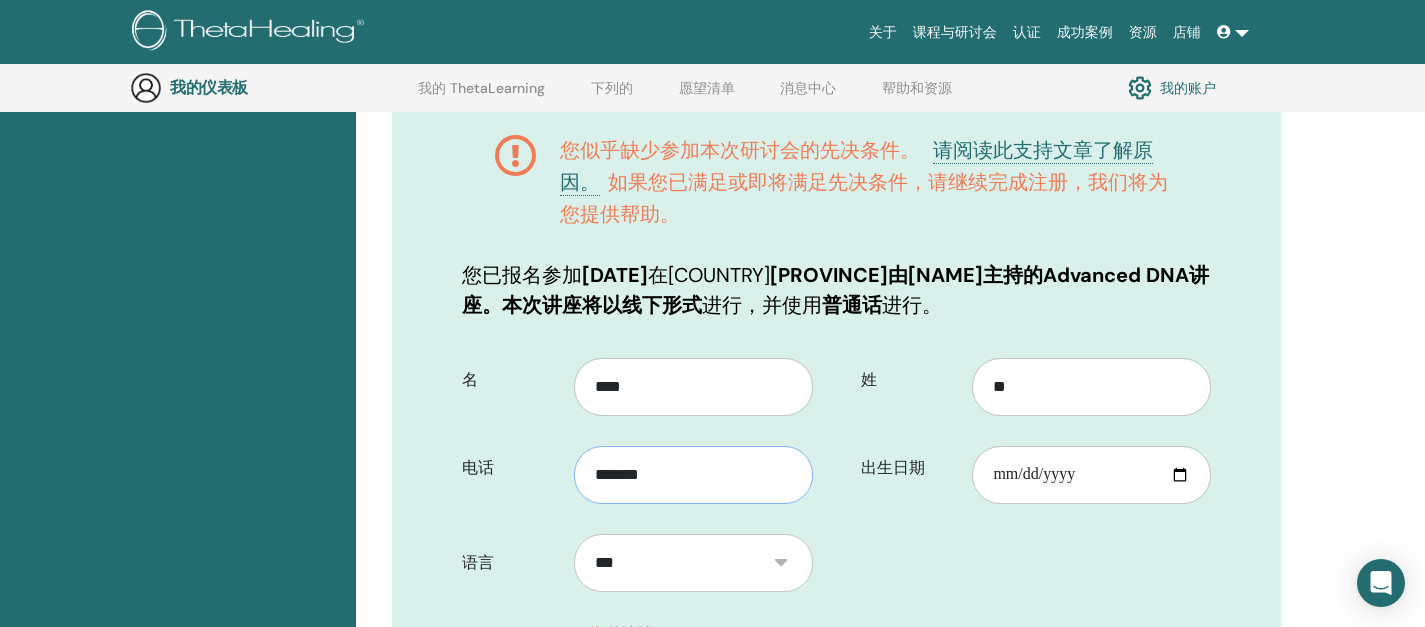 type on "*******" 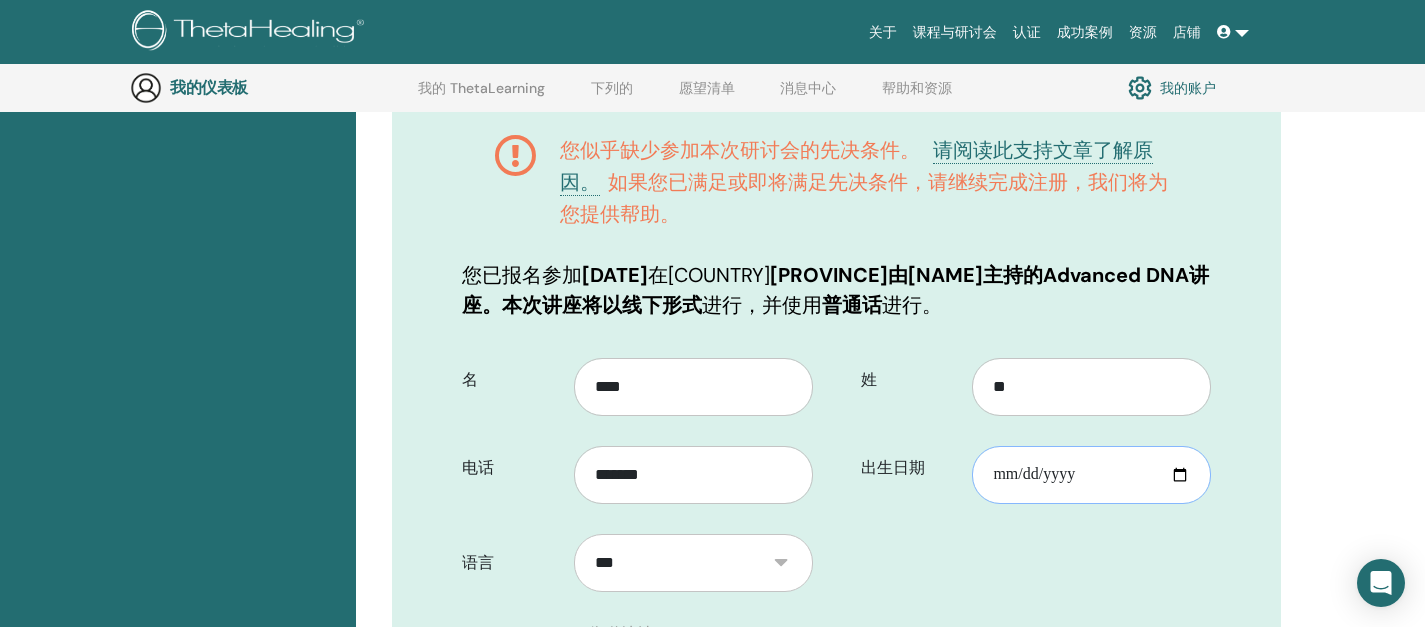 click on "出生日期" at bounding box center (1091, 475) 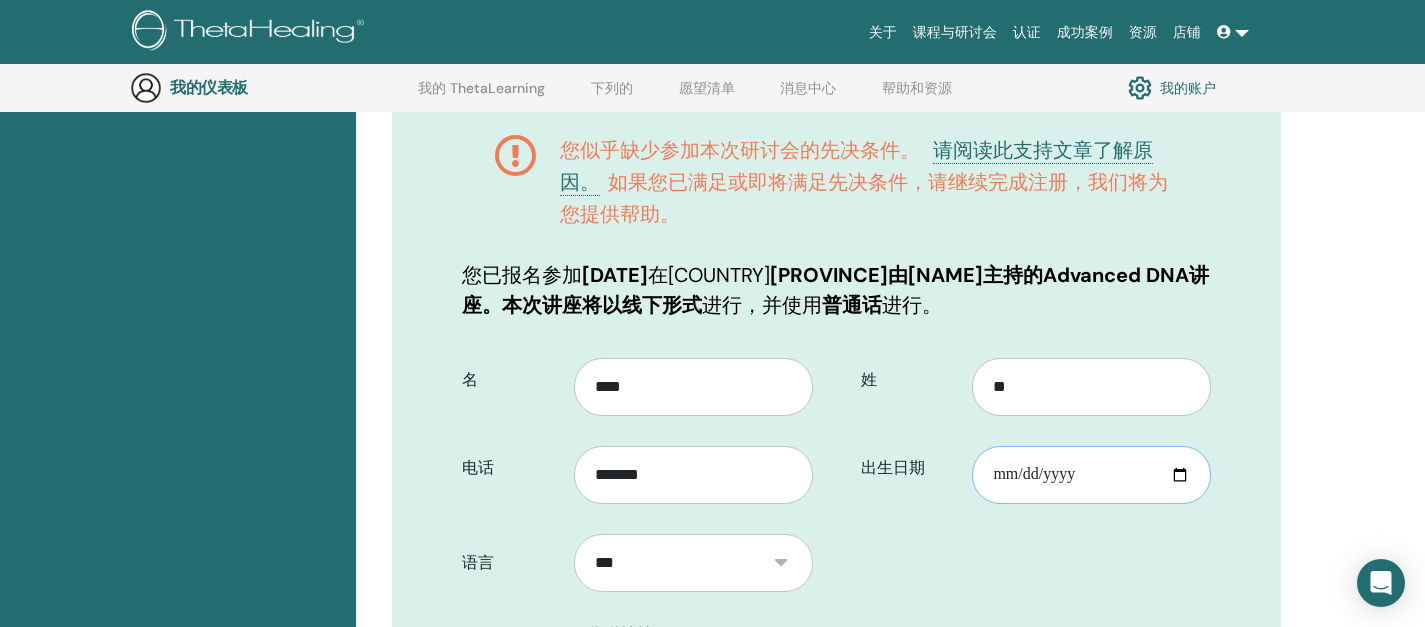 type on "**********" 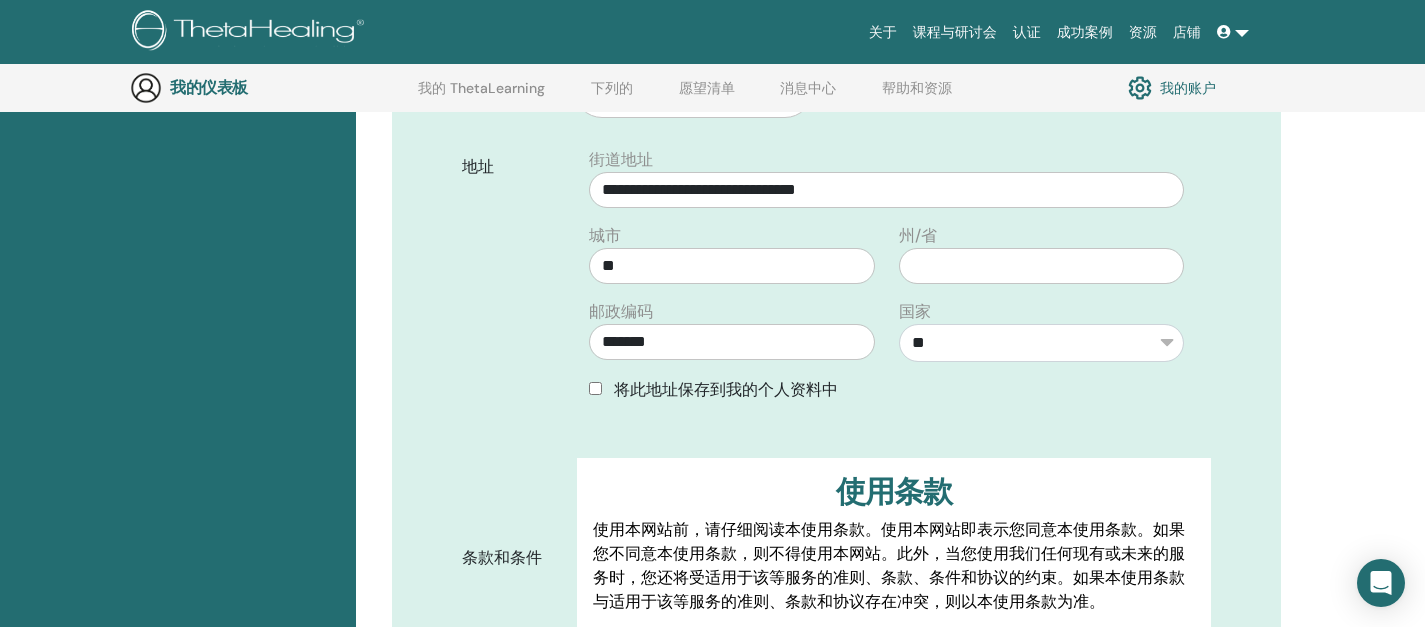 scroll, scrollTop: 805, scrollLeft: 0, axis: vertical 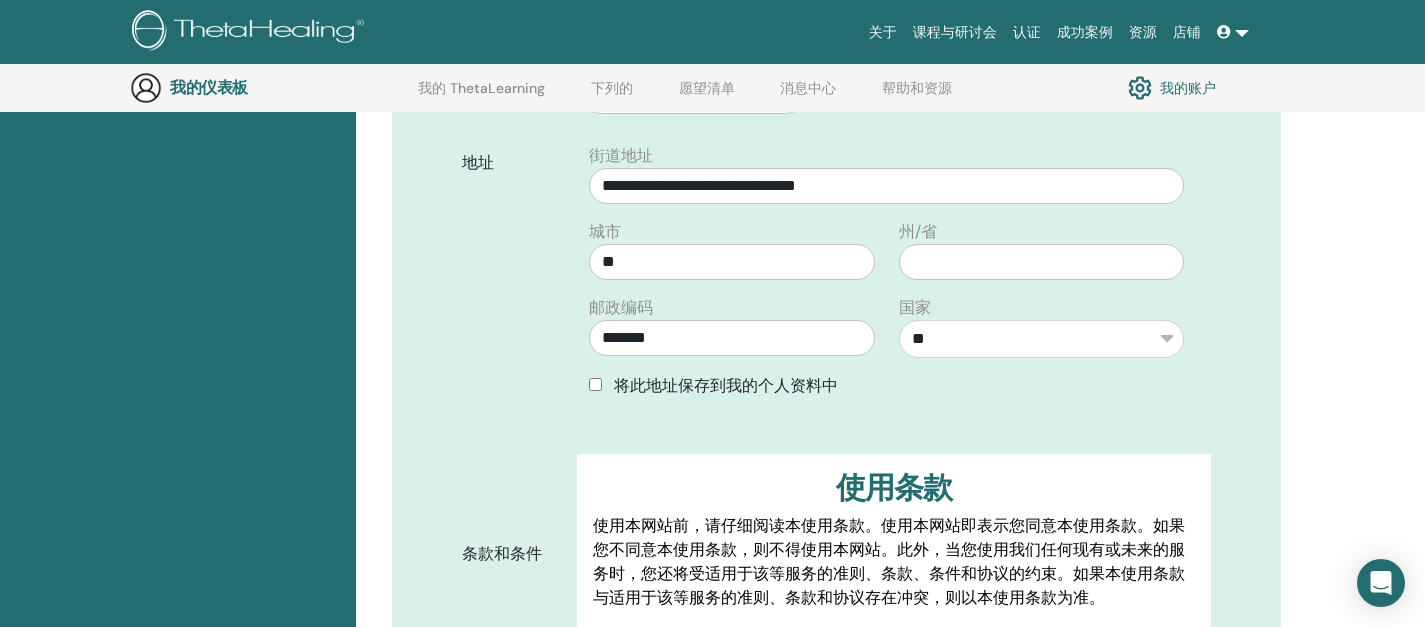 click on "将此地址保存到我的个人资料中" at bounding box center (886, 386) 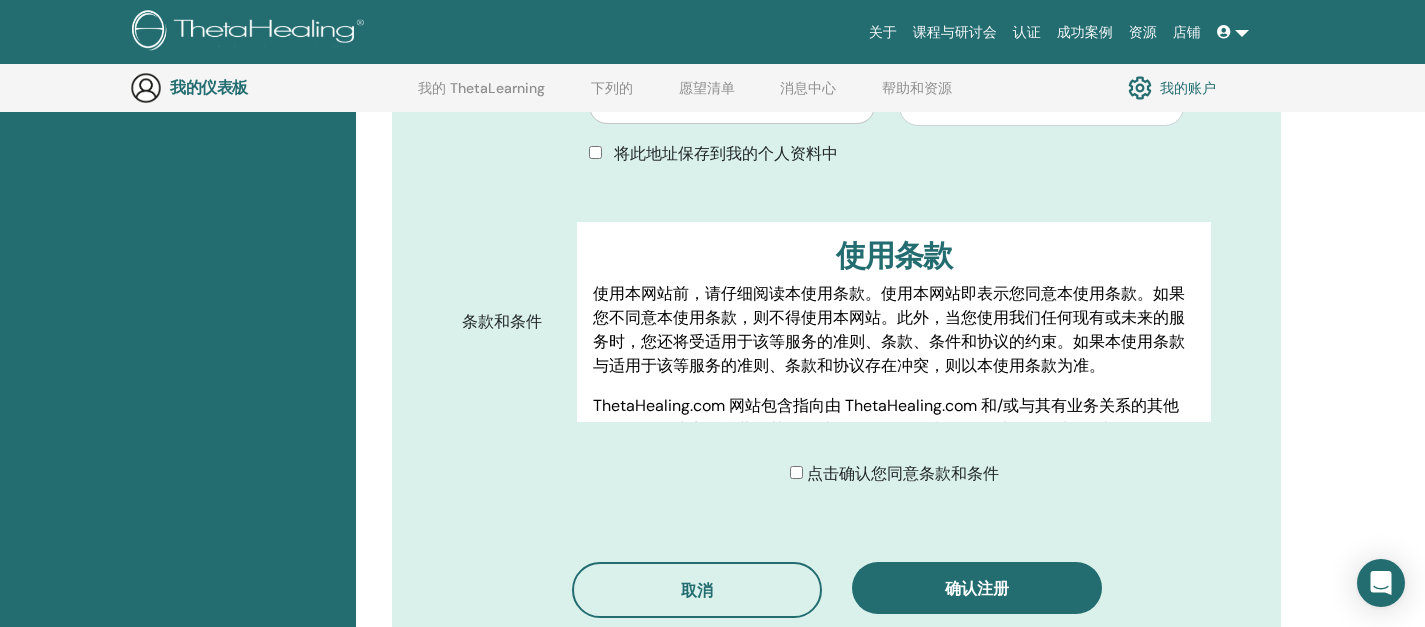 scroll, scrollTop: 1062, scrollLeft: 0, axis: vertical 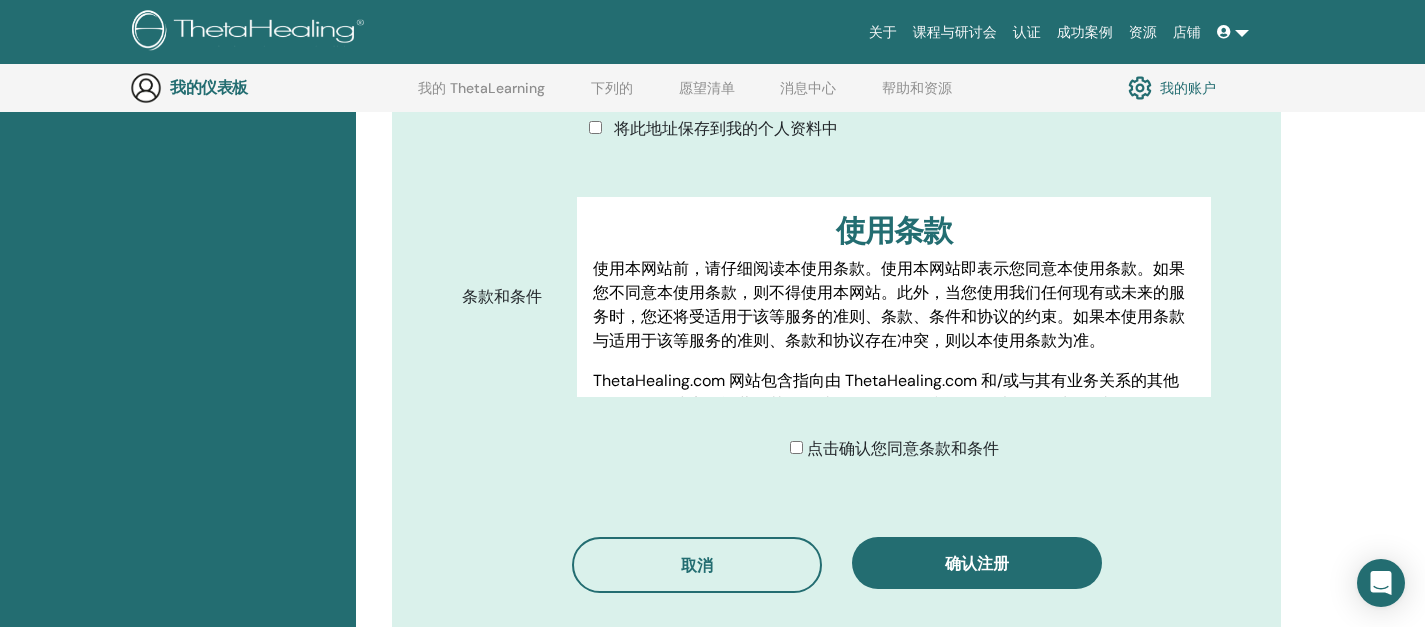 click on "点击确认您同意条款和条件" at bounding box center (903, 448) 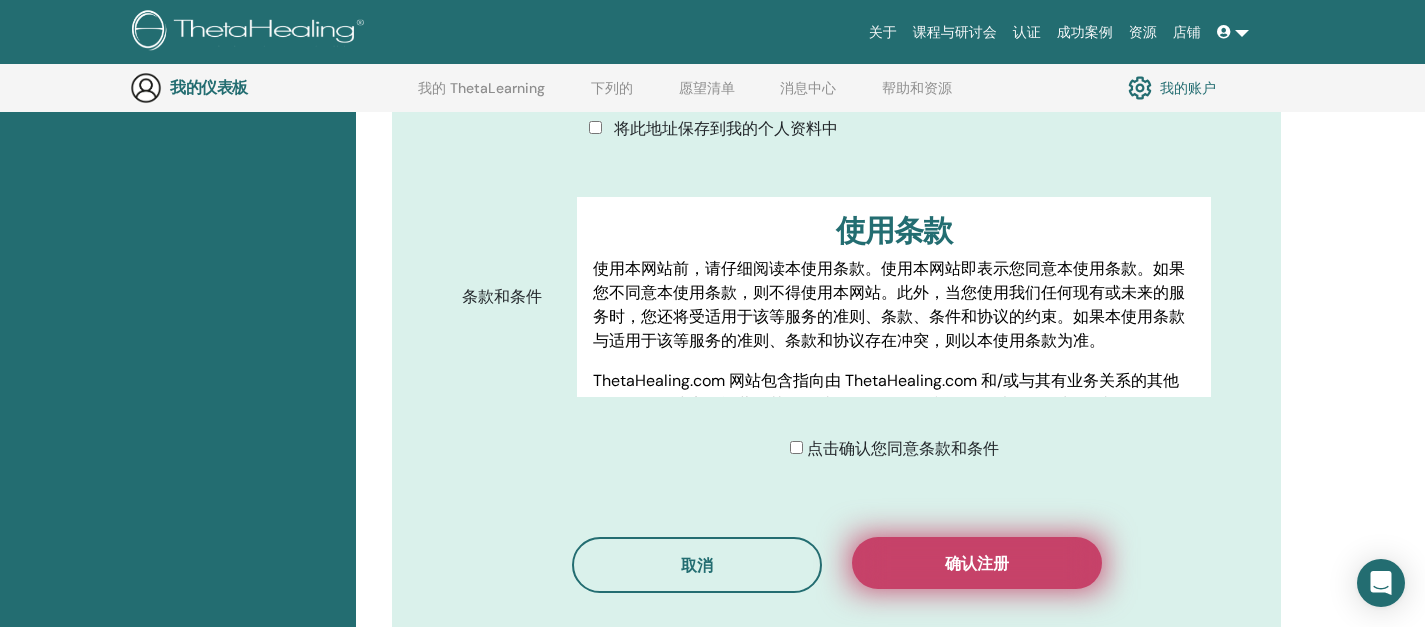click on "确认注册" at bounding box center [977, 563] 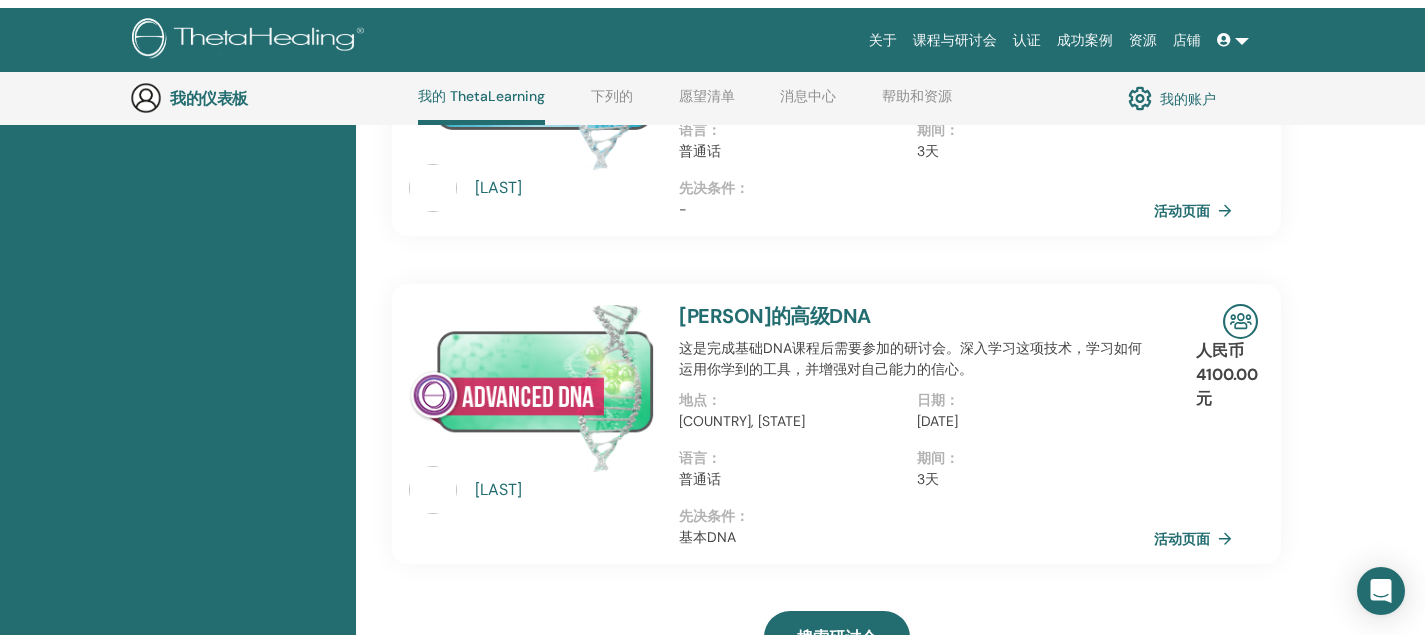 scroll, scrollTop: 0, scrollLeft: 0, axis: both 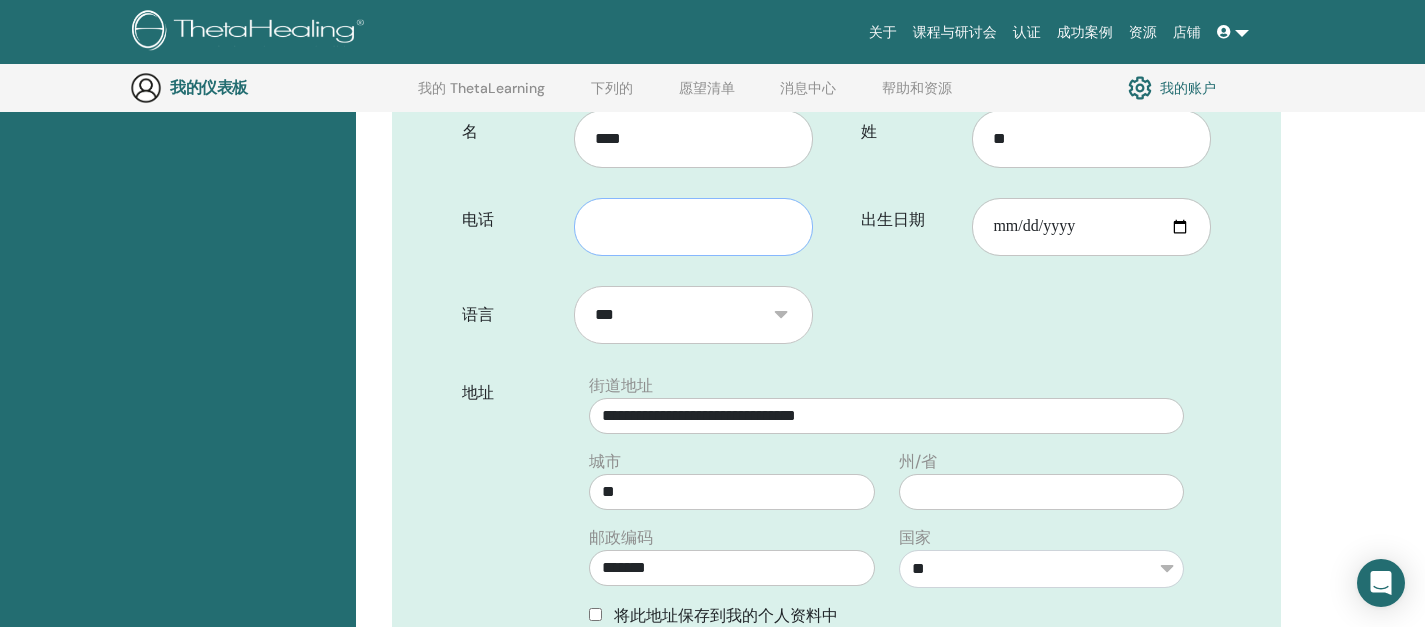 click at bounding box center [693, 227] 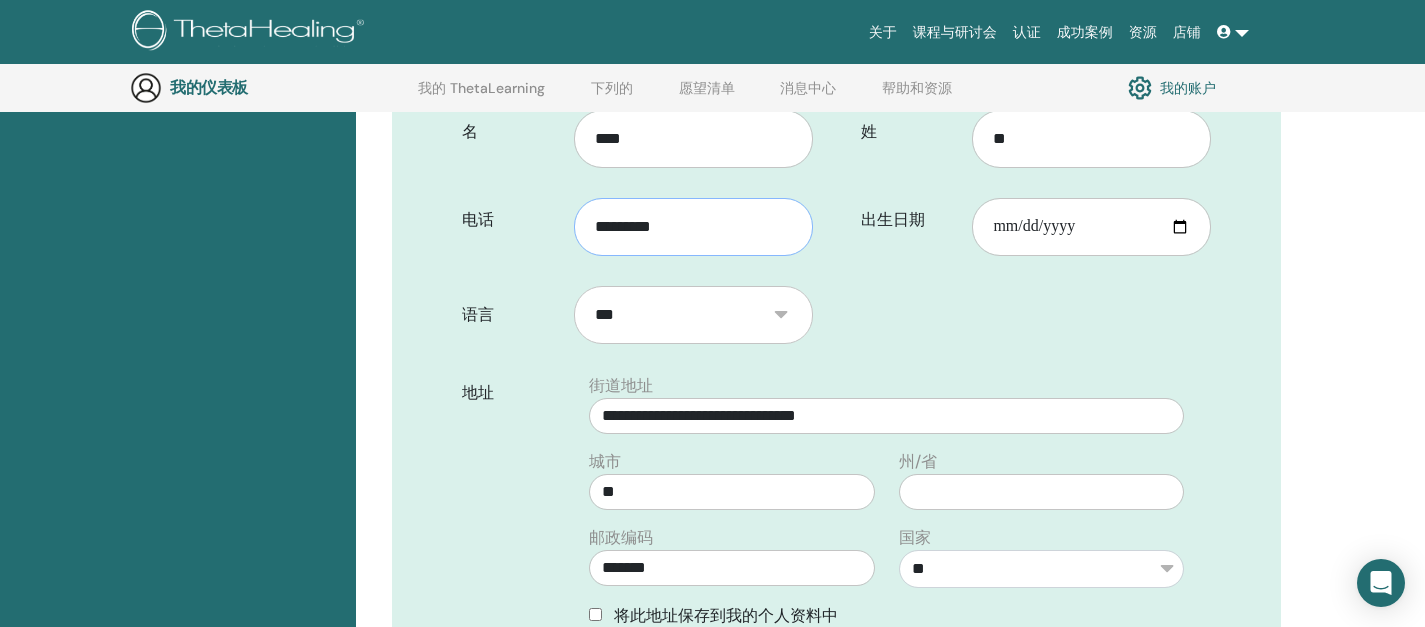 type on "*********" 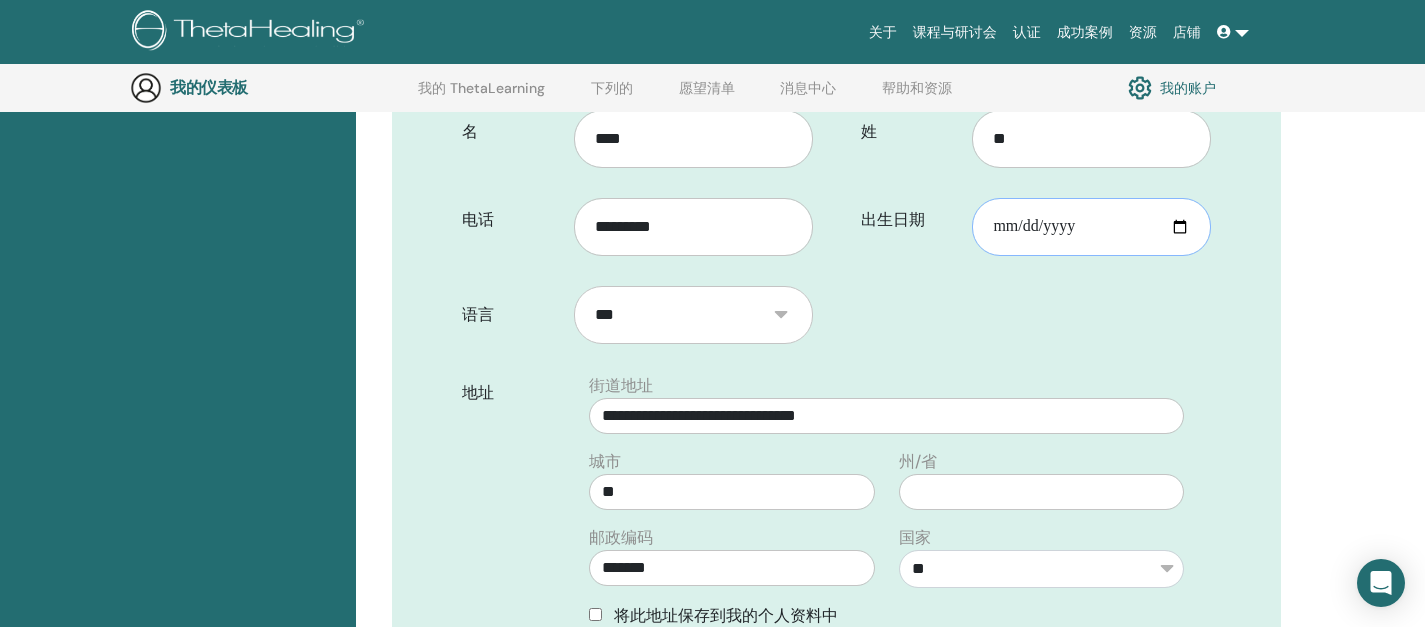 click on "出生日期" at bounding box center (1091, 227) 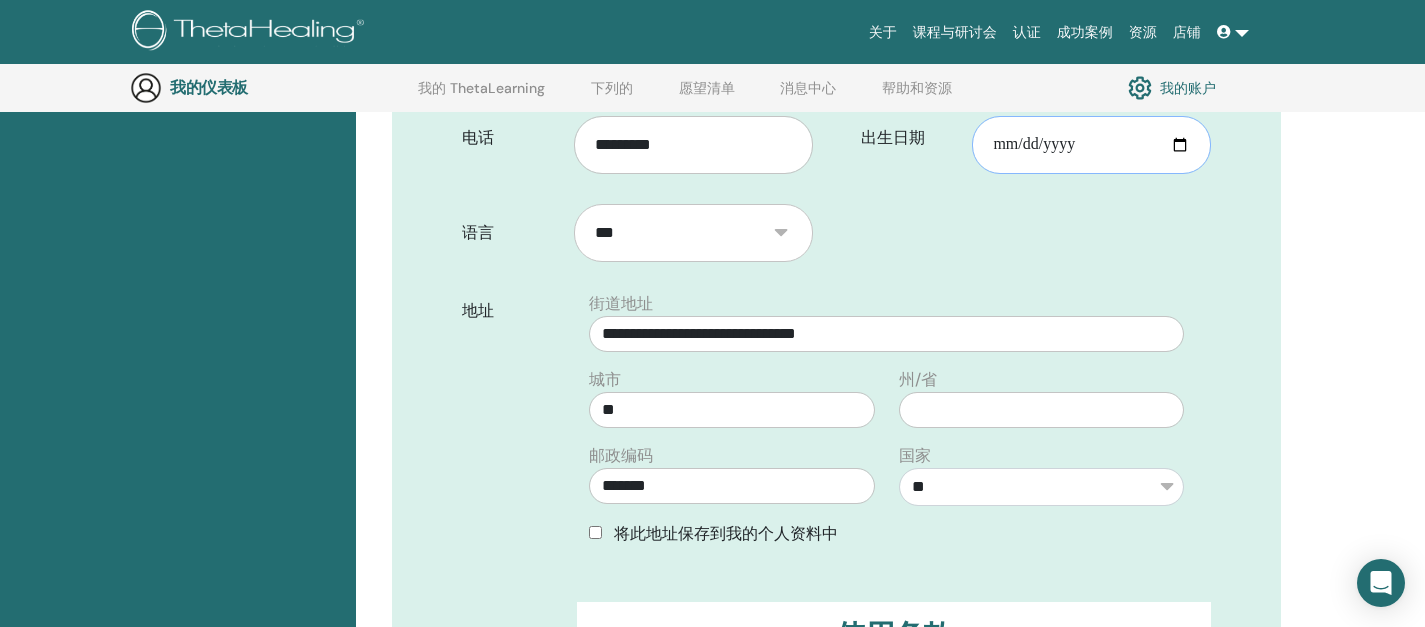 scroll, scrollTop: 584, scrollLeft: 0, axis: vertical 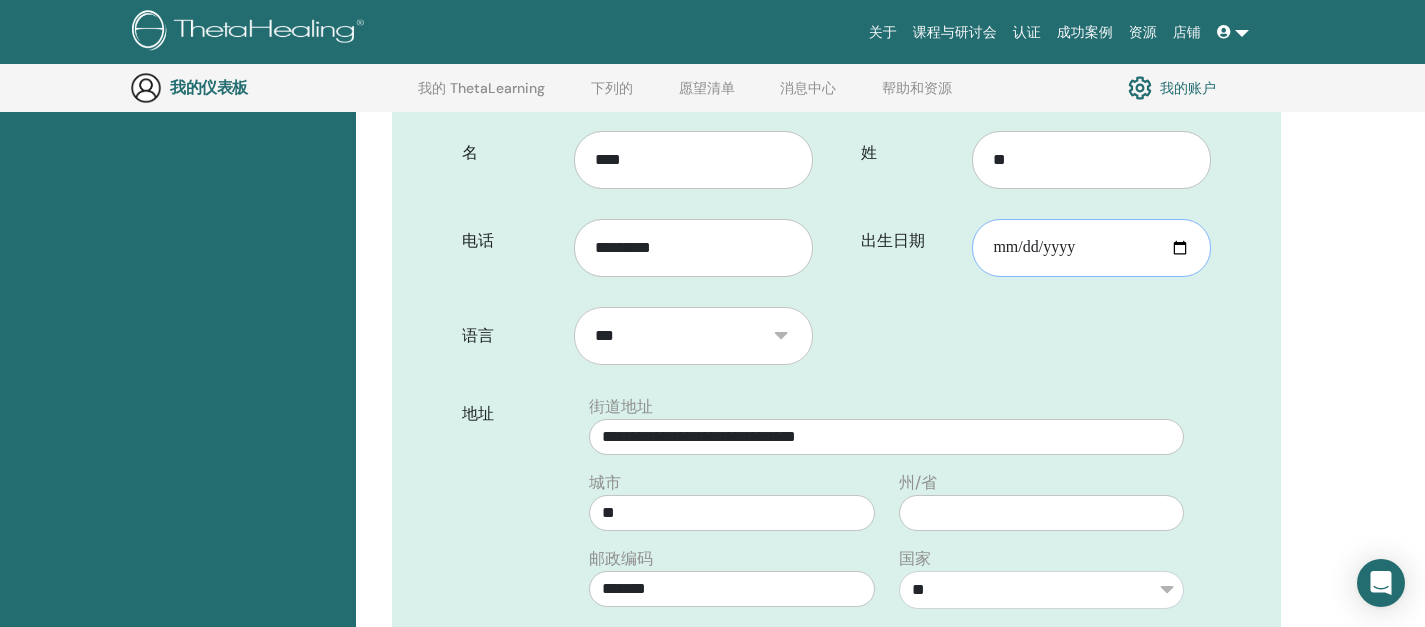 click on "出生日期" at bounding box center (1091, 248) 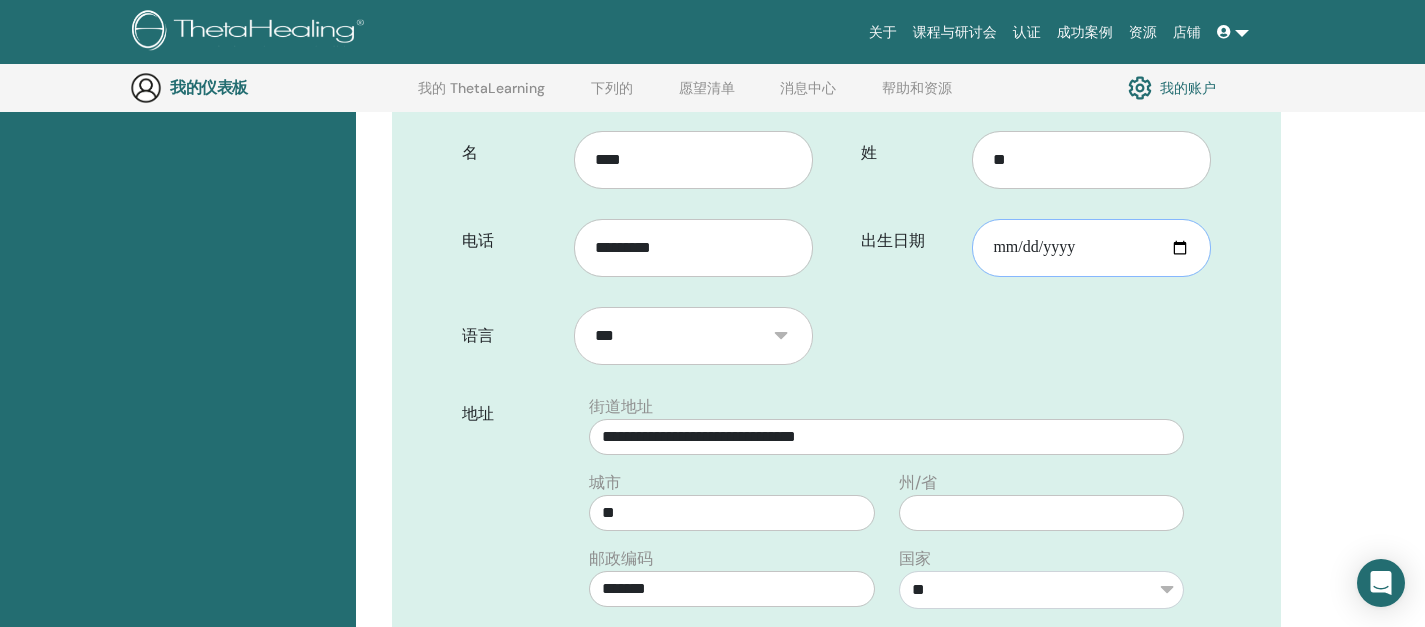 type on "**********" 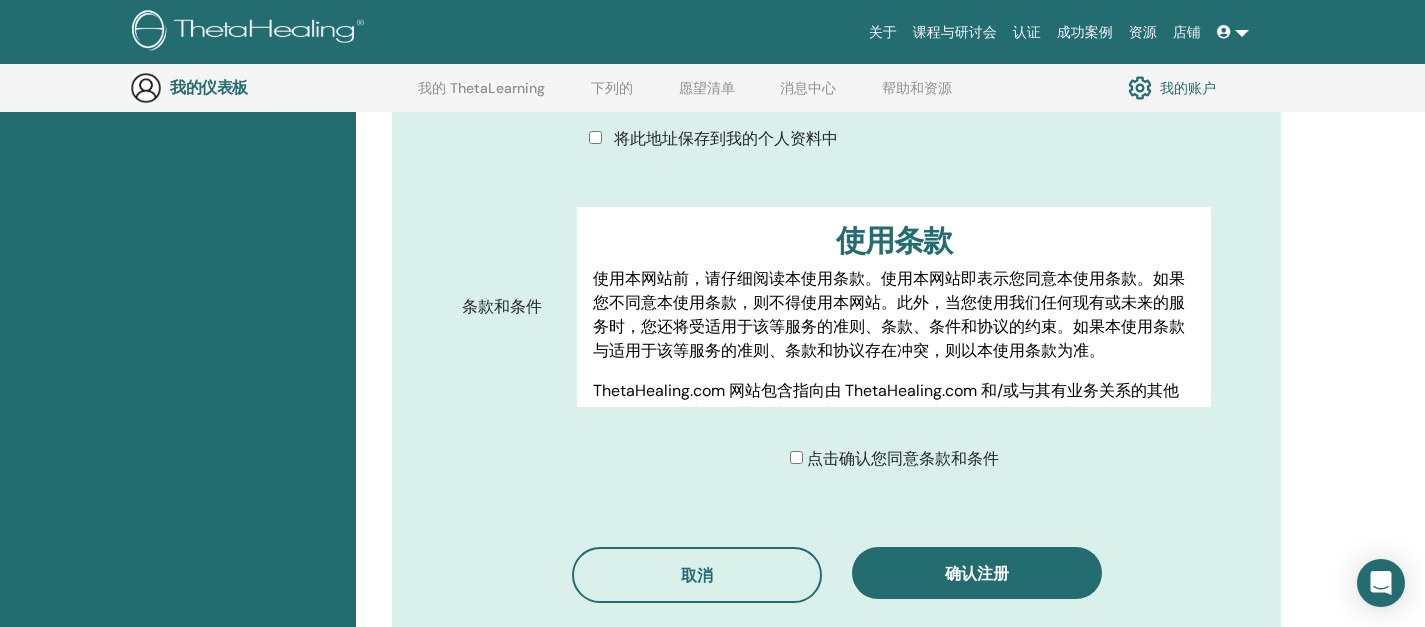scroll, scrollTop: 1302, scrollLeft: 0, axis: vertical 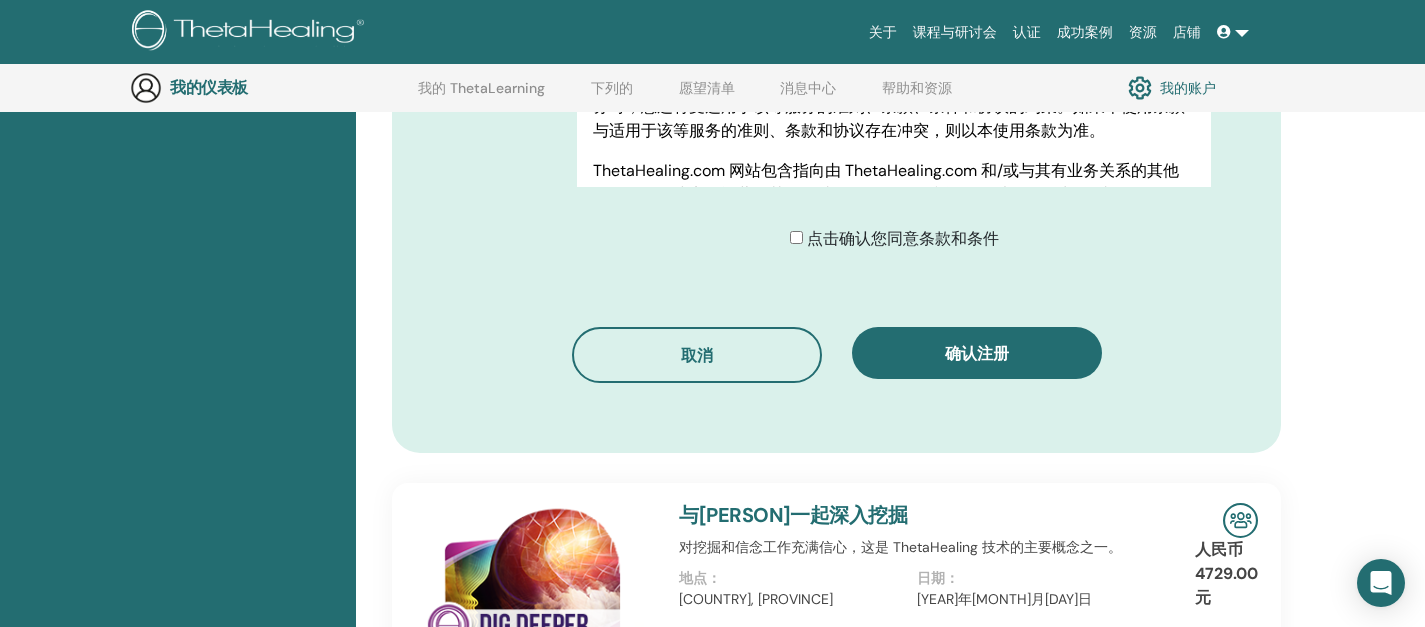 click on "点击确认您同意条款和条件" at bounding box center [894, 239] 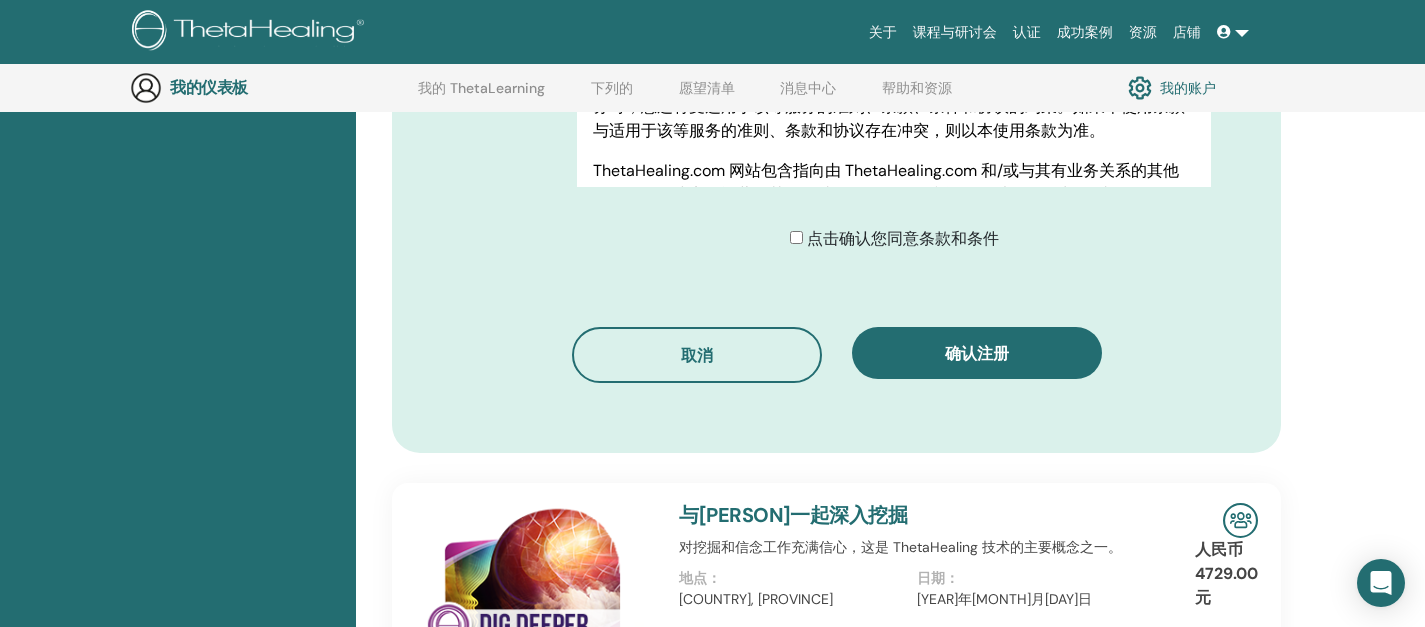 click on "确认注册" at bounding box center [977, 353] 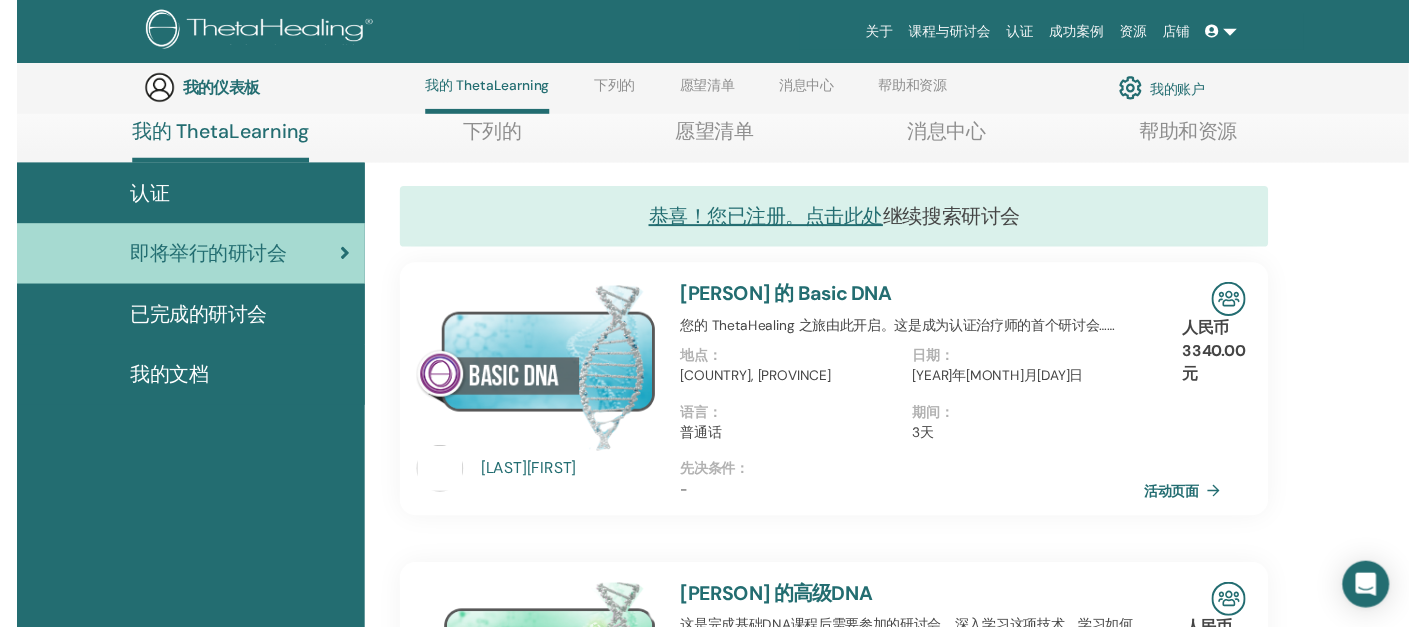 scroll, scrollTop: 230, scrollLeft: 0, axis: vertical 